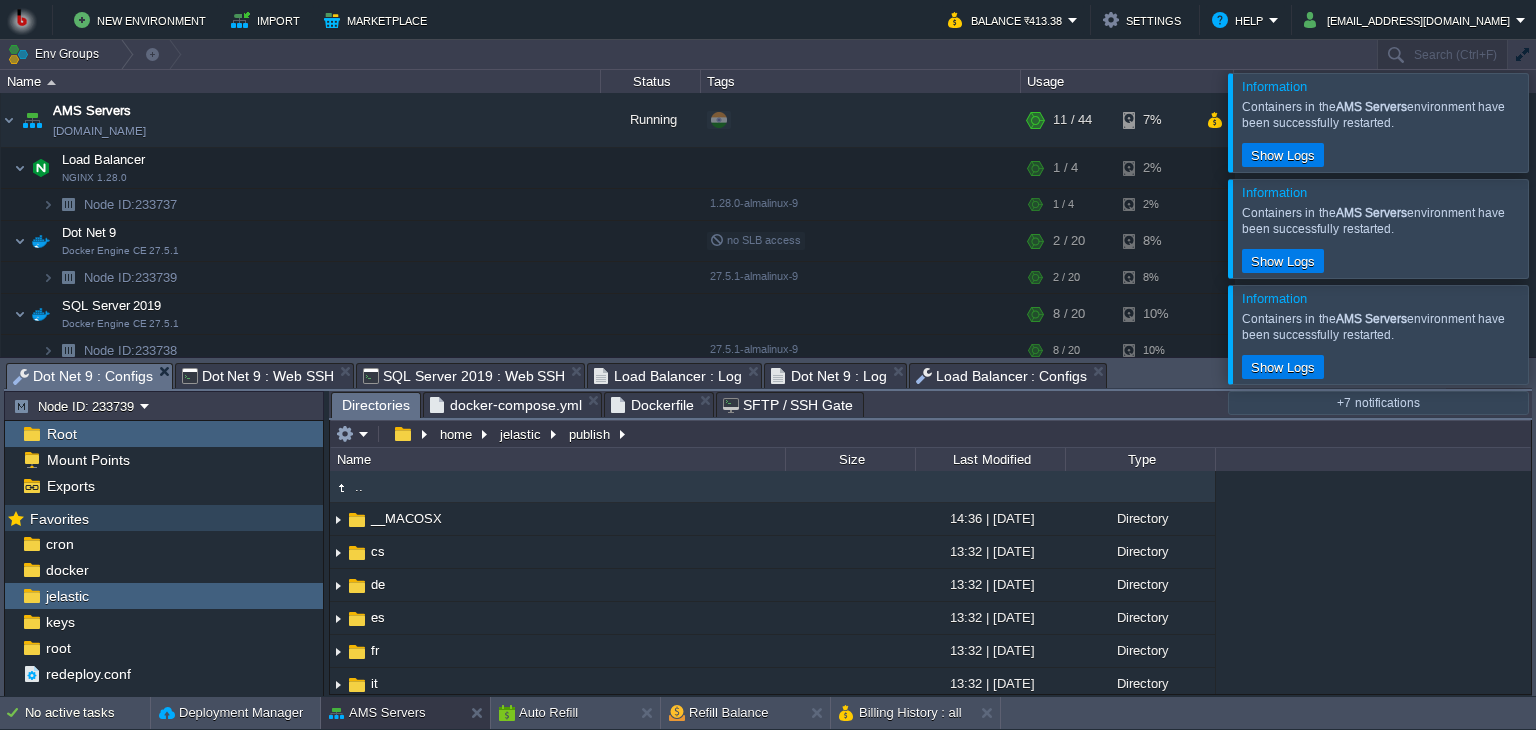 scroll, scrollTop: 0, scrollLeft: 0, axis: both 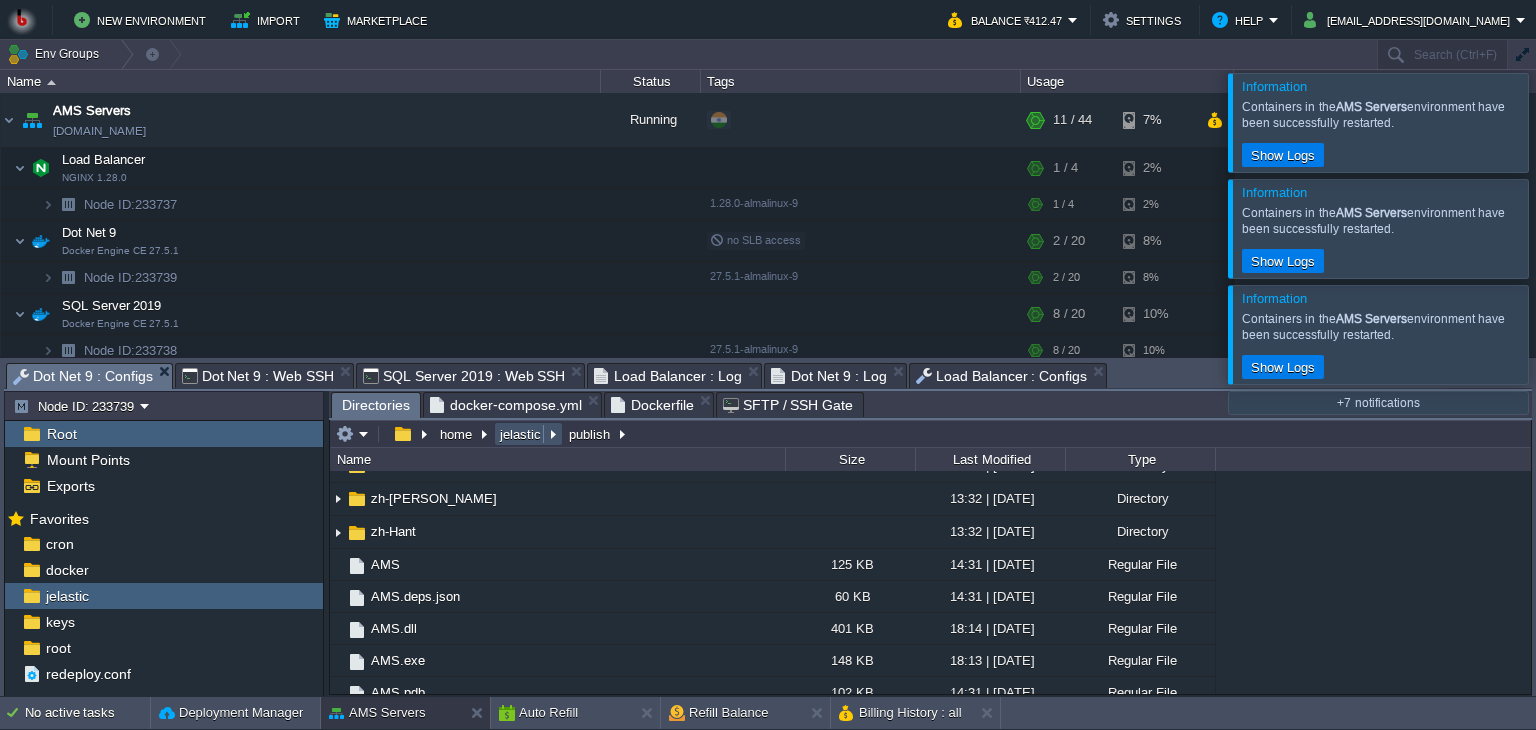 click on "jelastic" at bounding box center (521, 434) 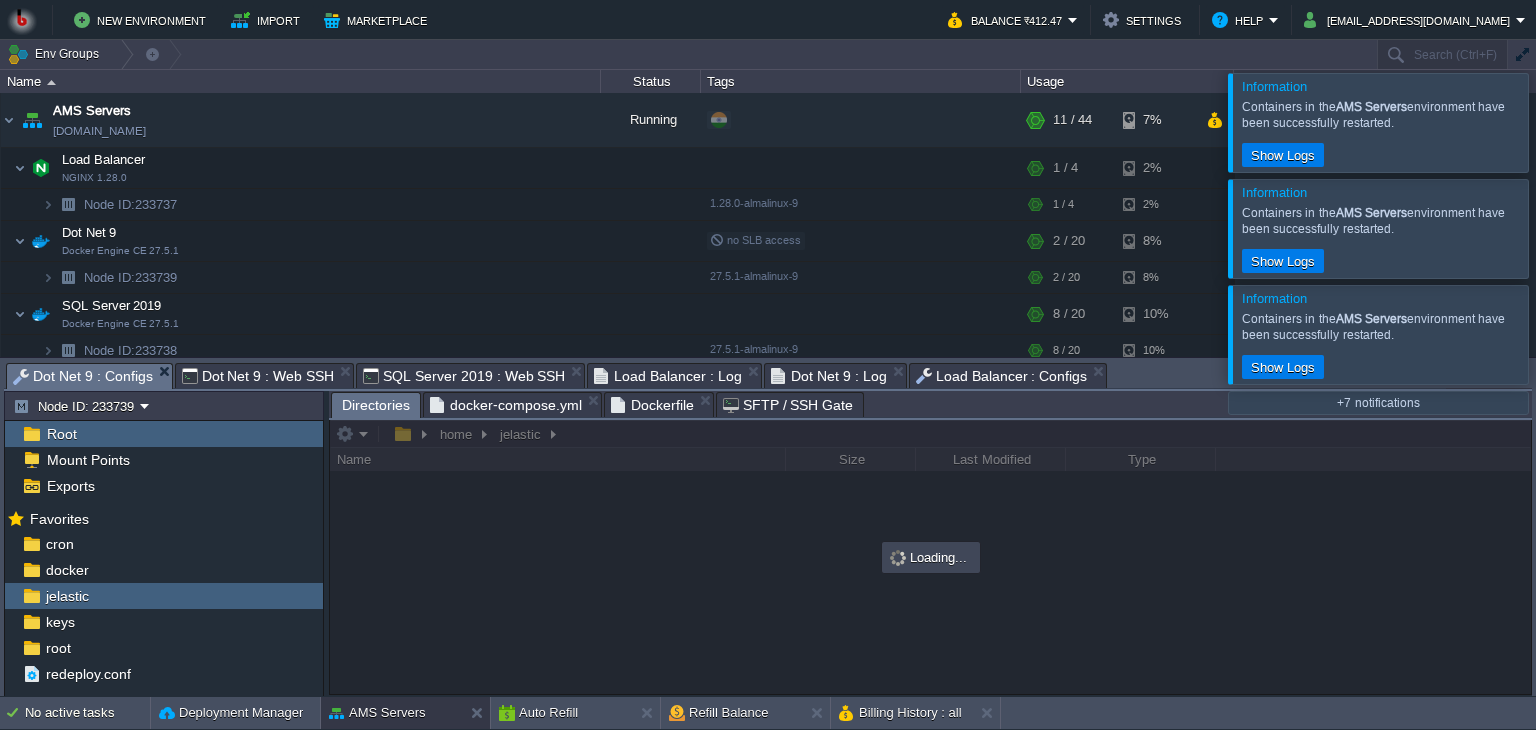 scroll, scrollTop: 0, scrollLeft: 0, axis: both 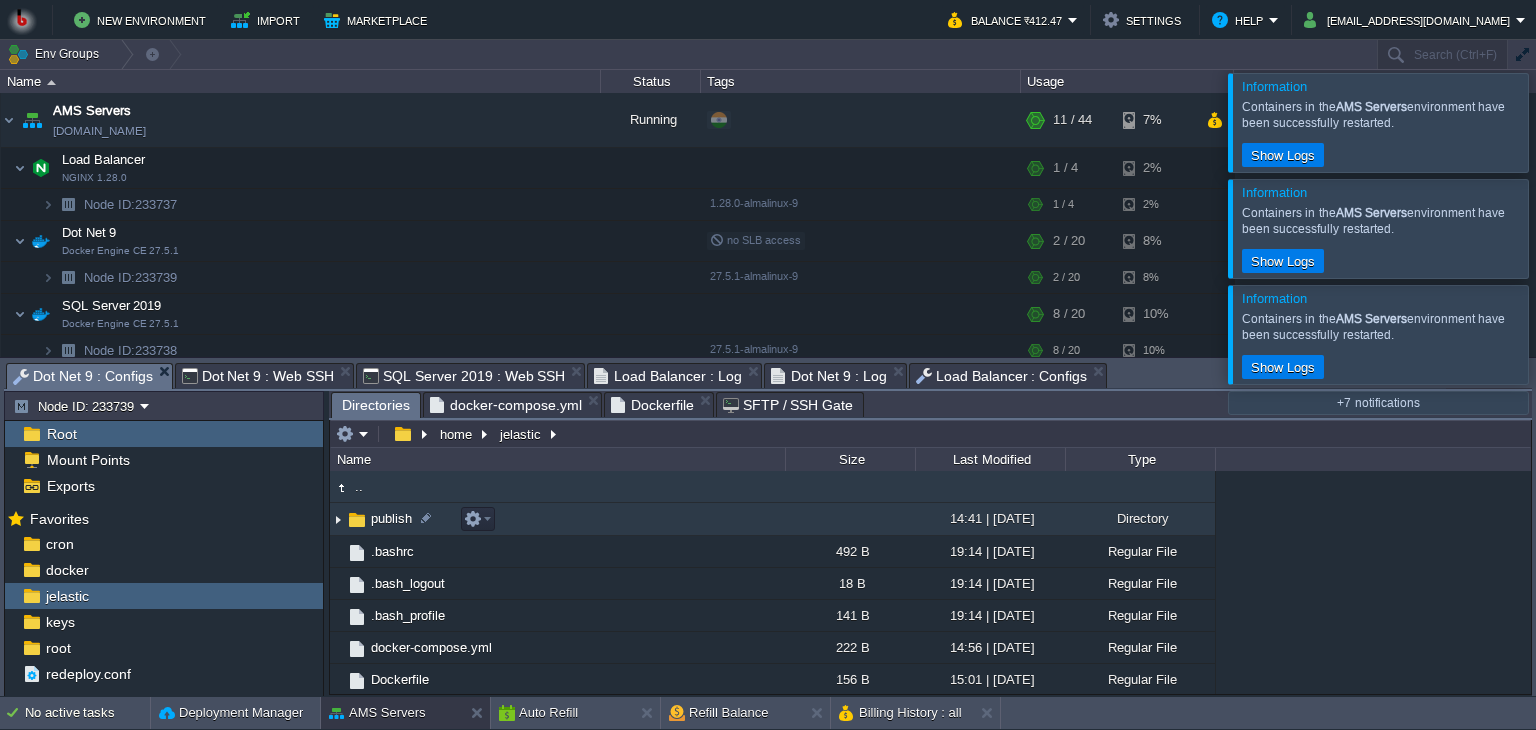 click on "publish" at bounding box center (391, 518) 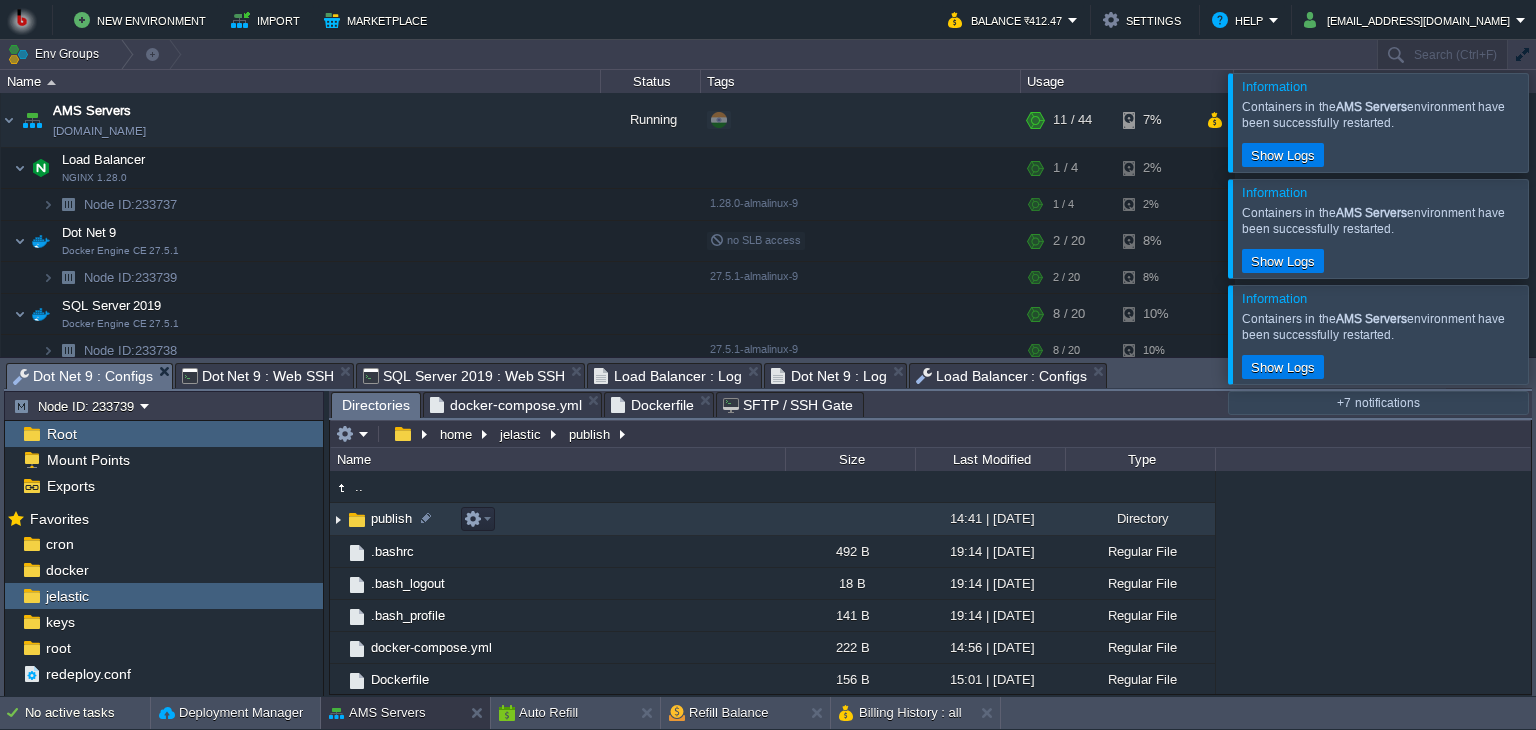 click at bounding box center [338, 519] 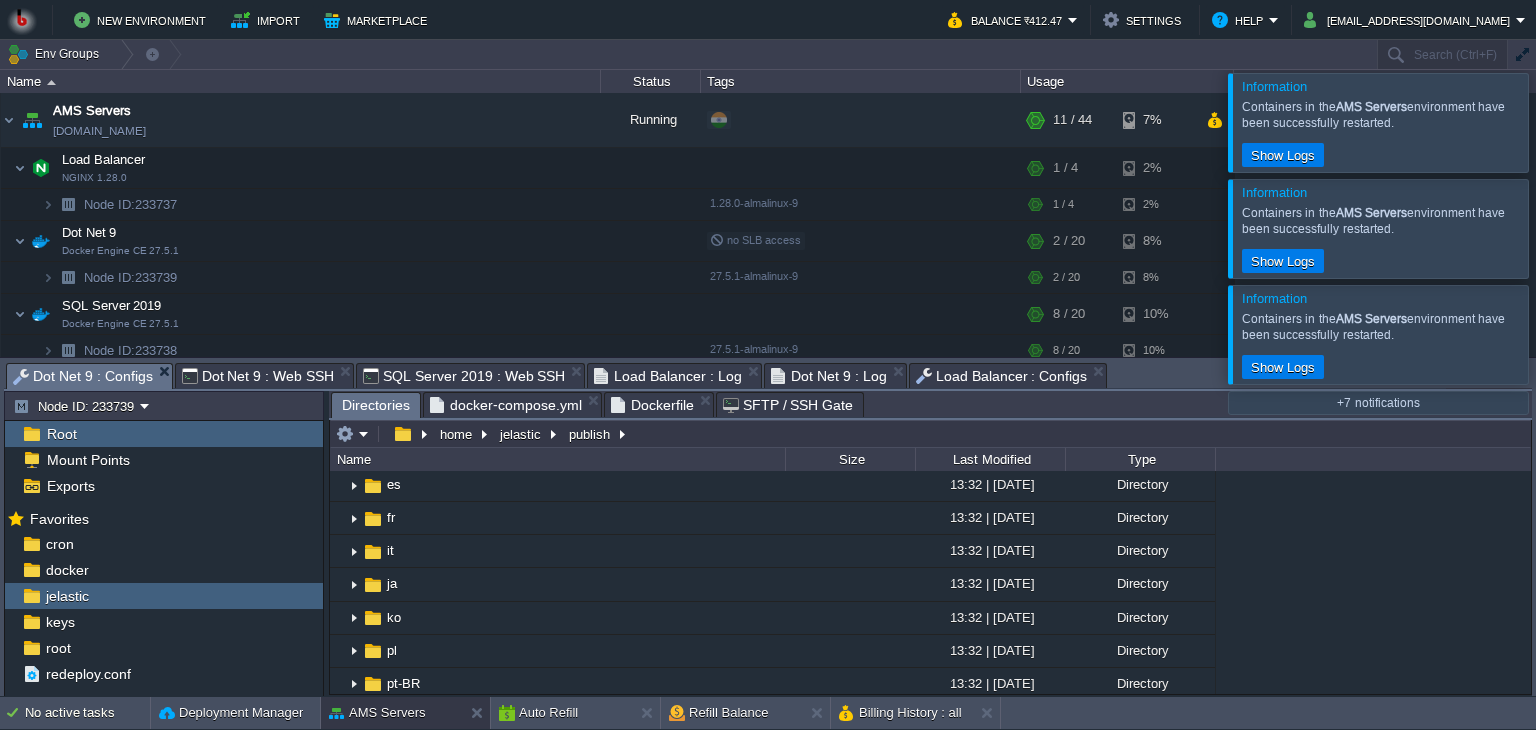scroll, scrollTop: 0, scrollLeft: 0, axis: both 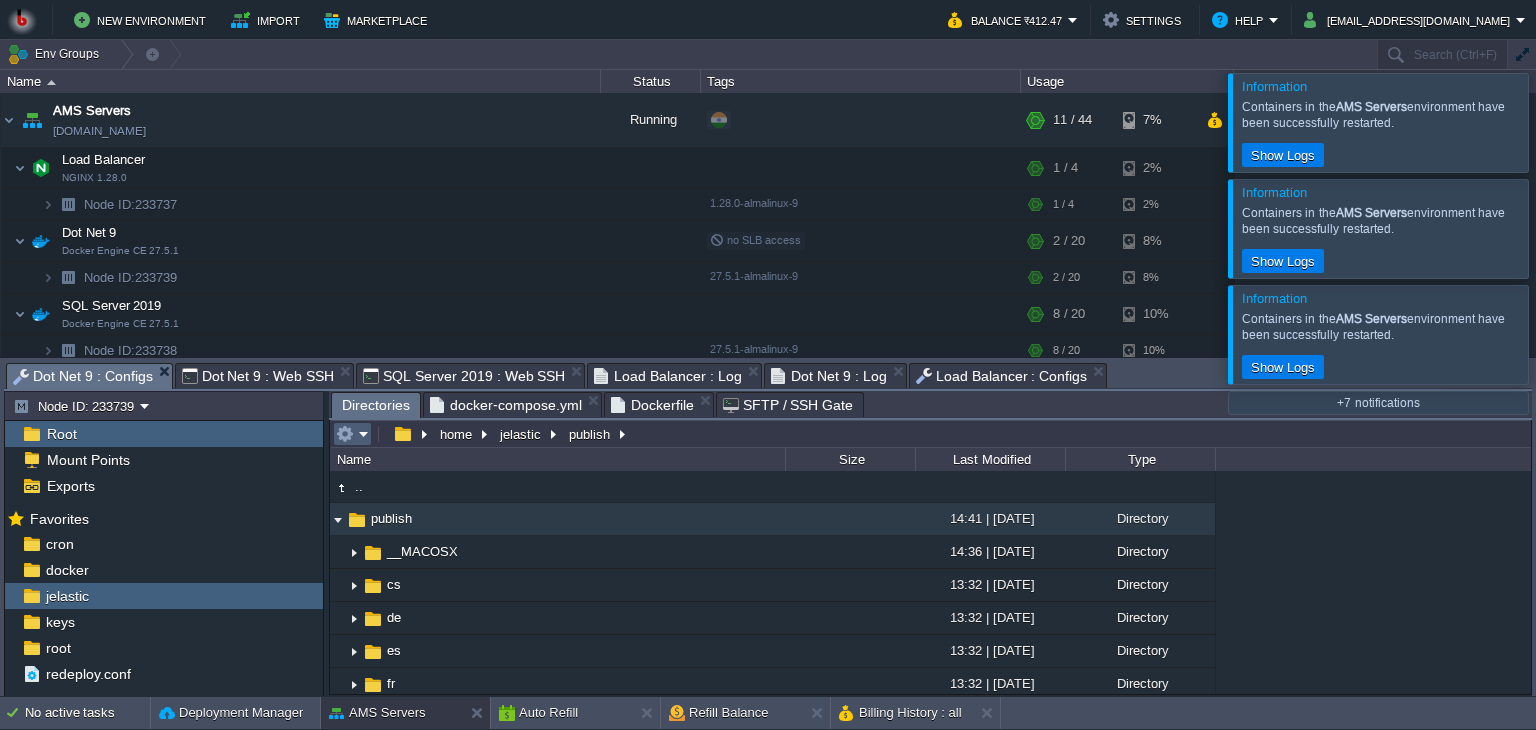 click at bounding box center (352, 434) 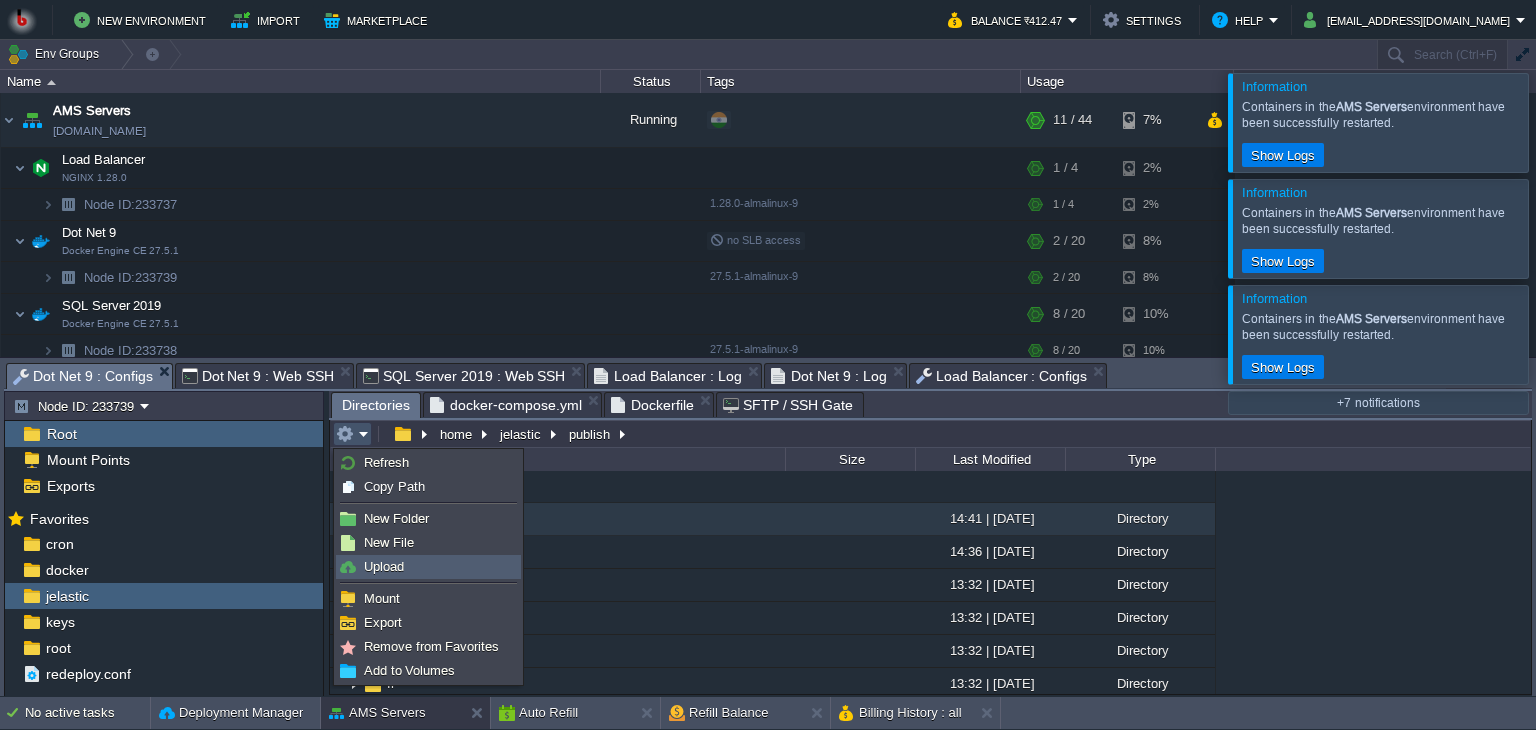 click on "Upload" at bounding box center [384, 566] 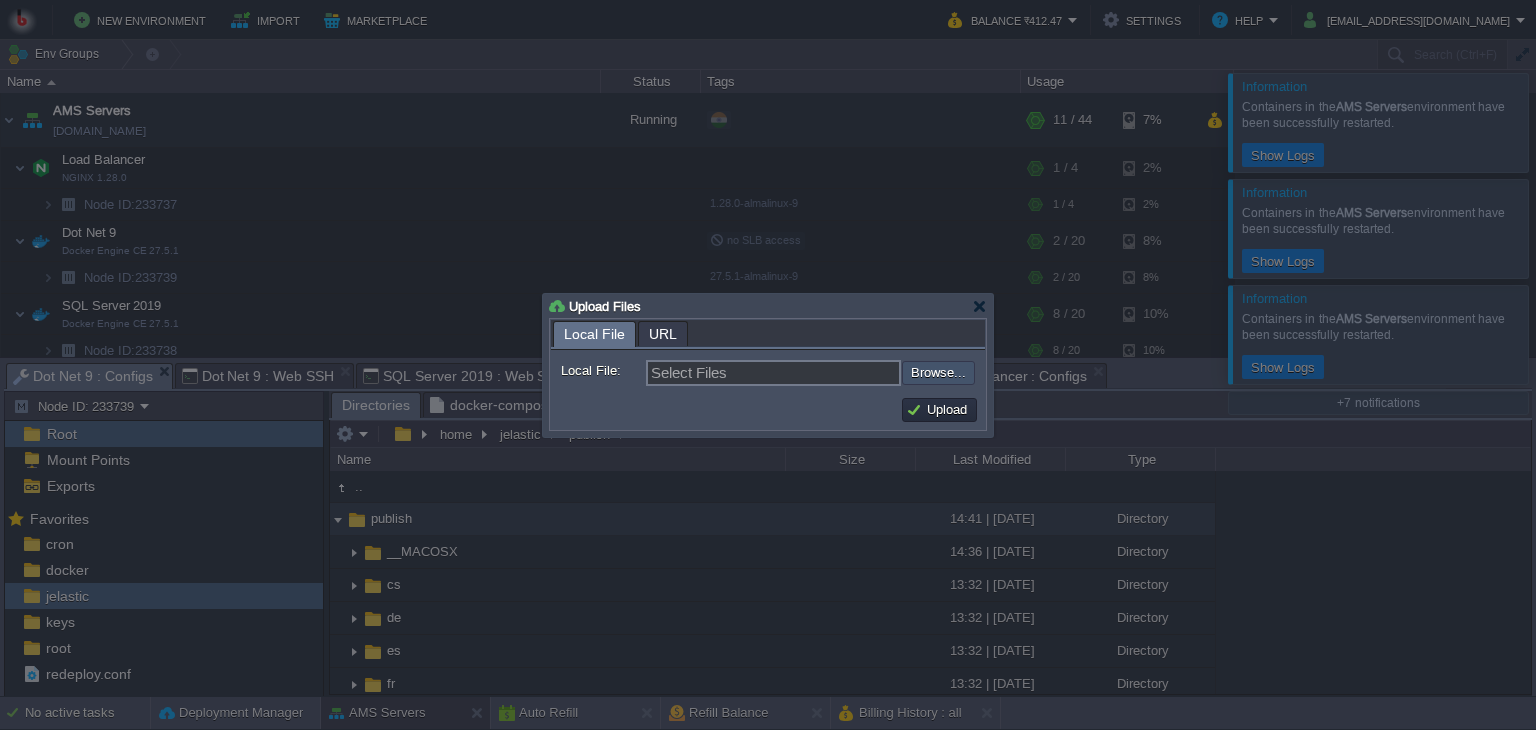 click at bounding box center [848, 373] 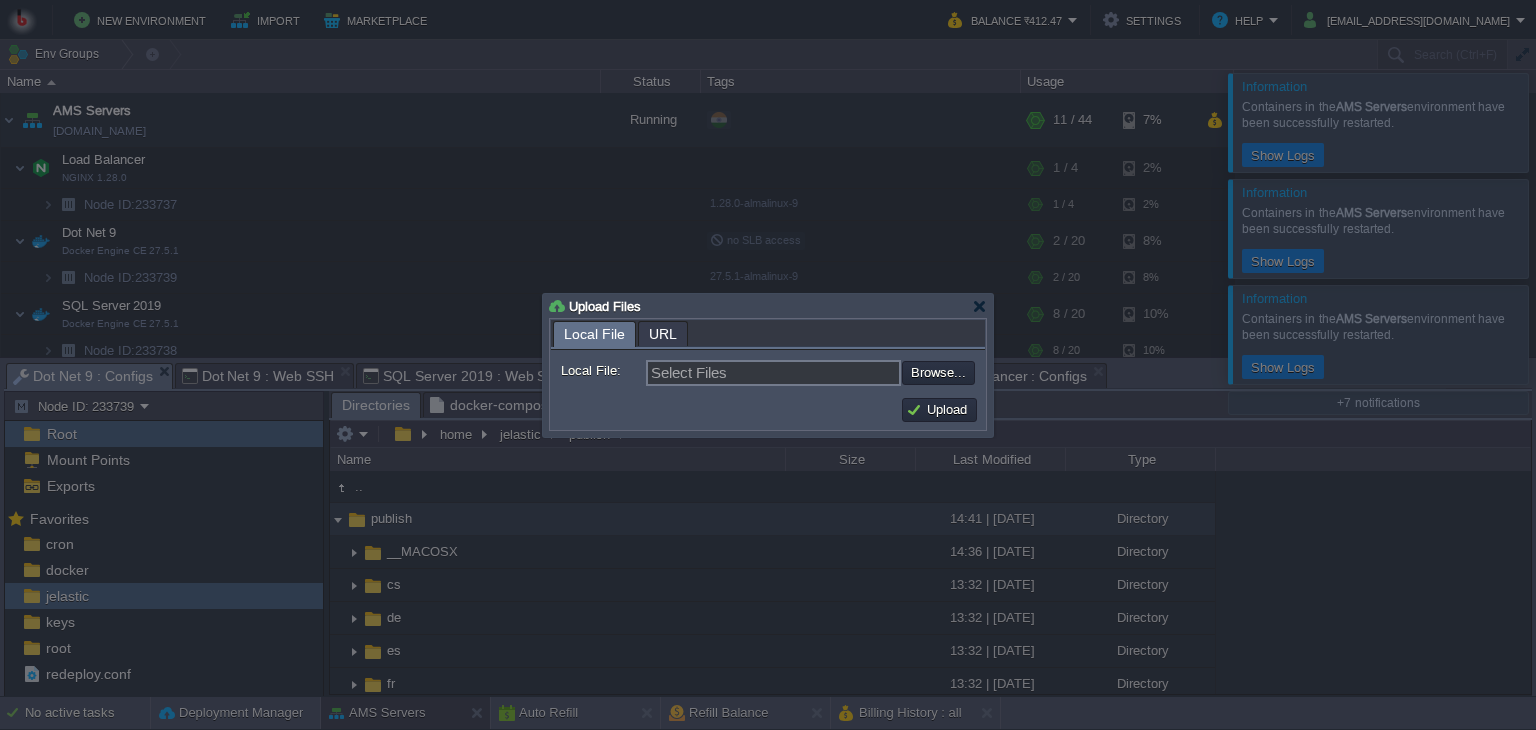type on "C:\fakepath\AMS.dll" 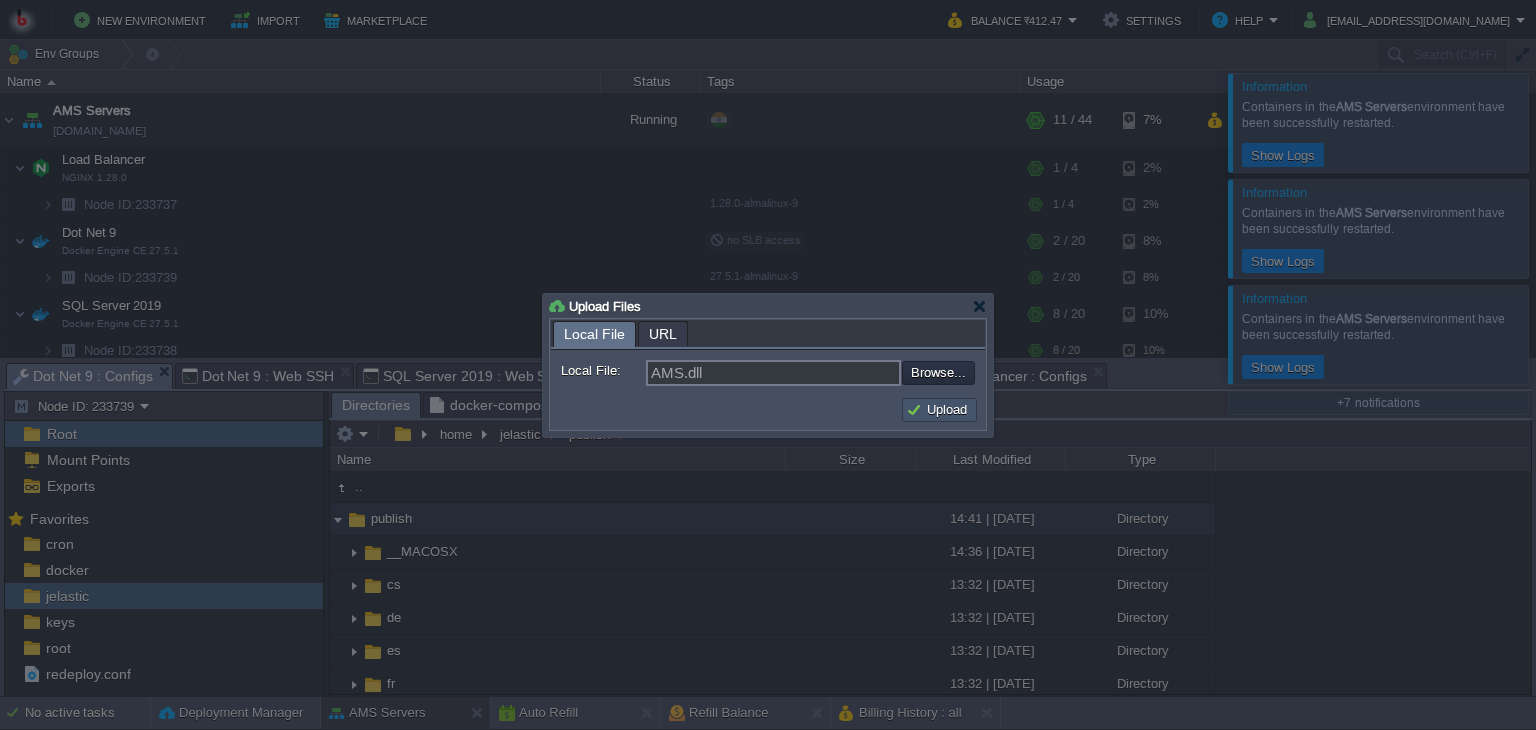 click on "Upload" at bounding box center [939, 410] 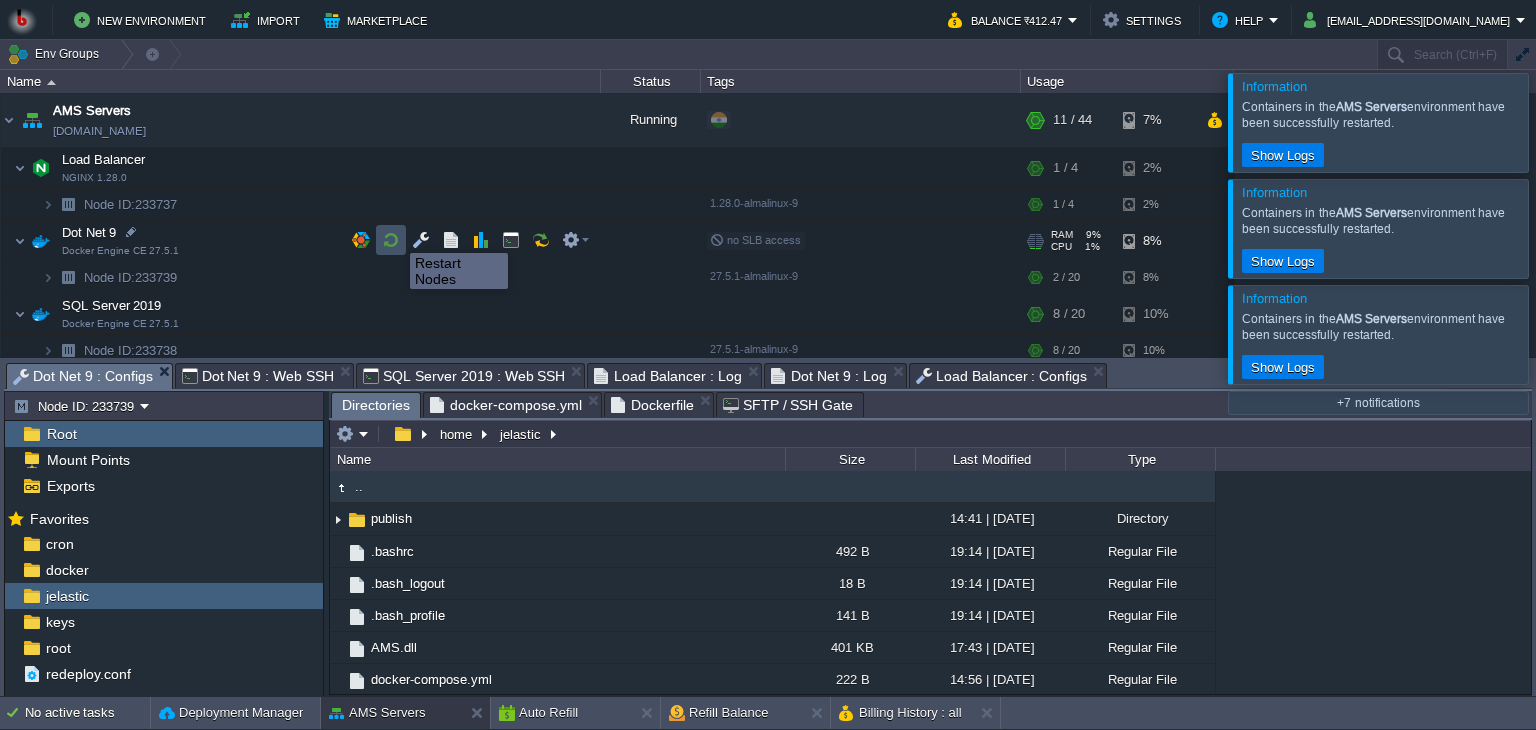 click at bounding box center [391, 240] 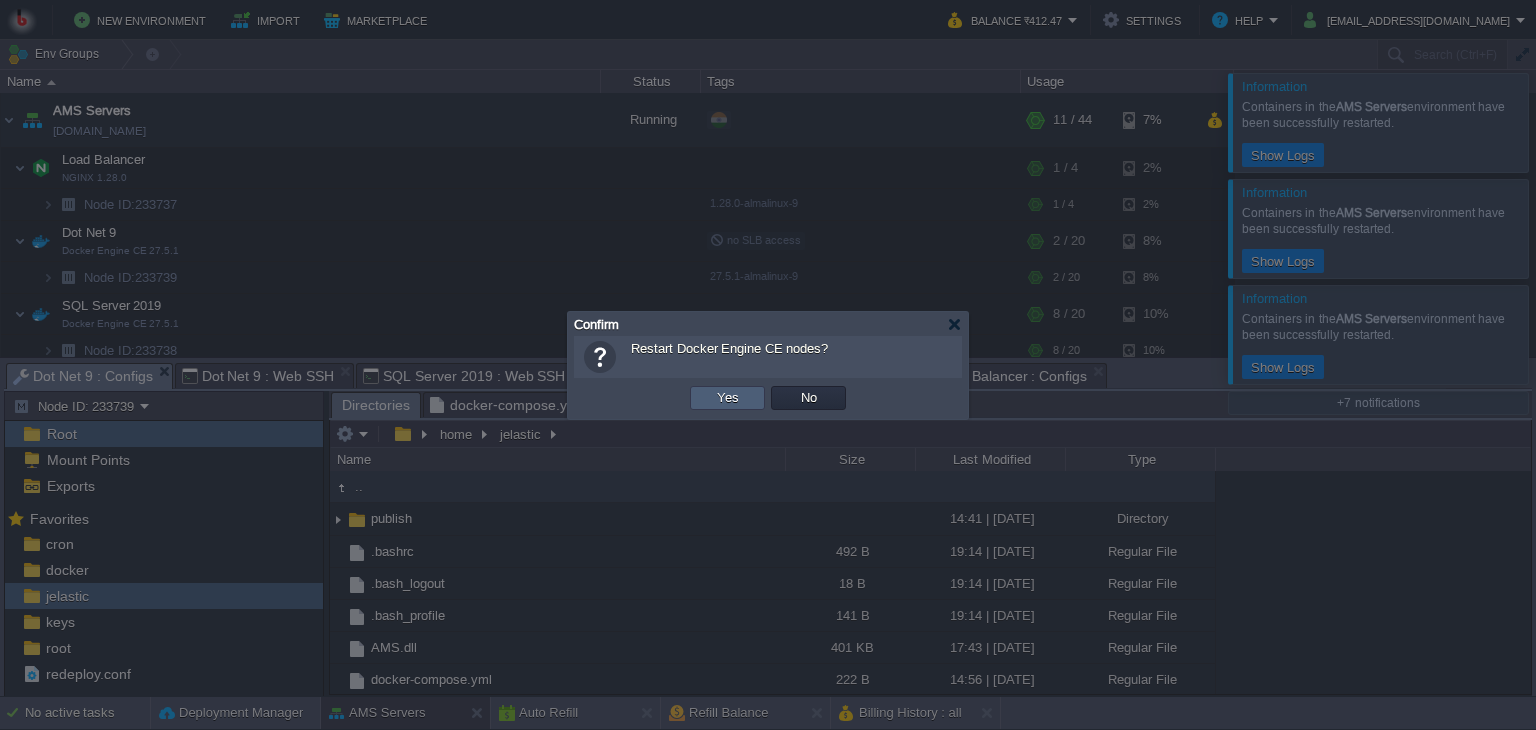 click on "Yes" at bounding box center (727, 398) 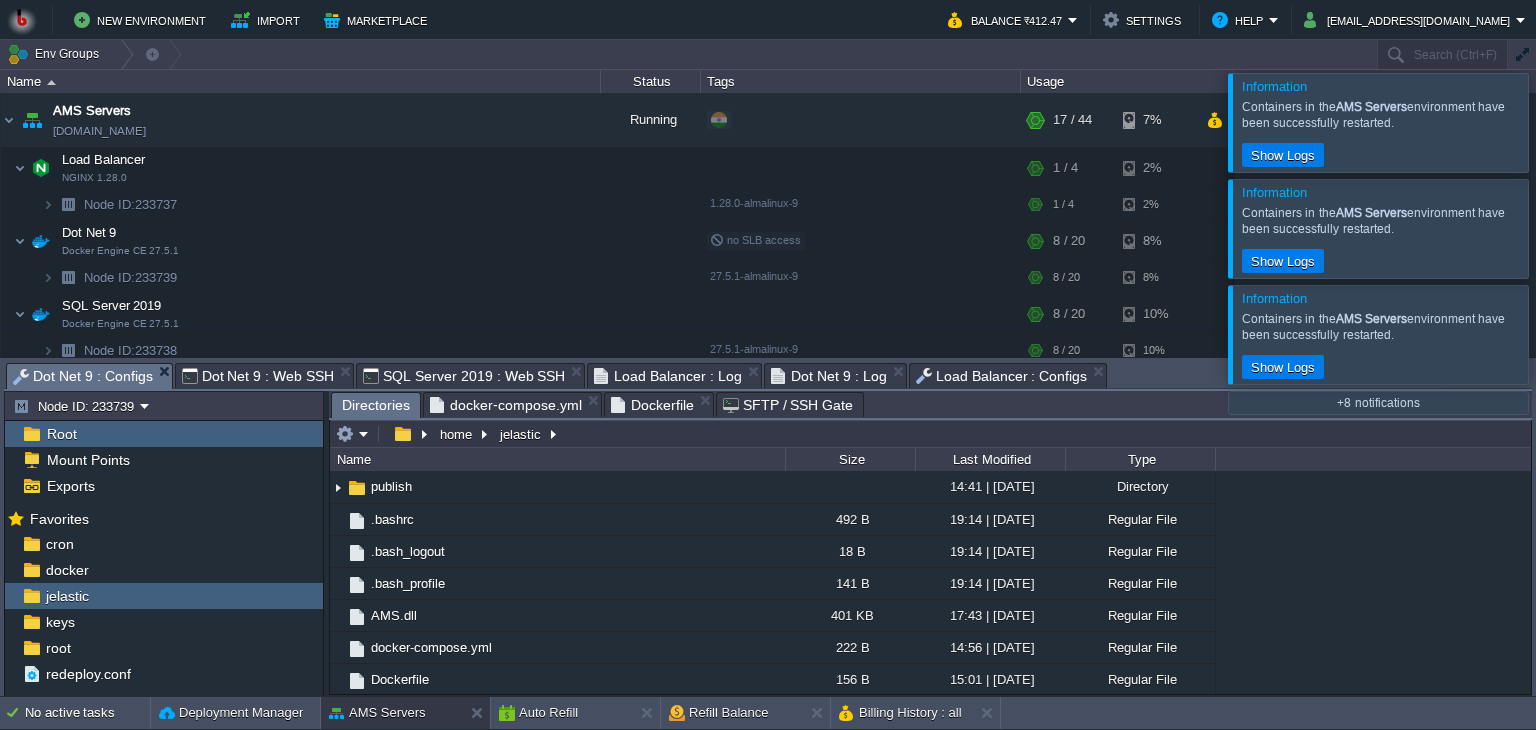 scroll, scrollTop: 0, scrollLeft: 0, axis: both 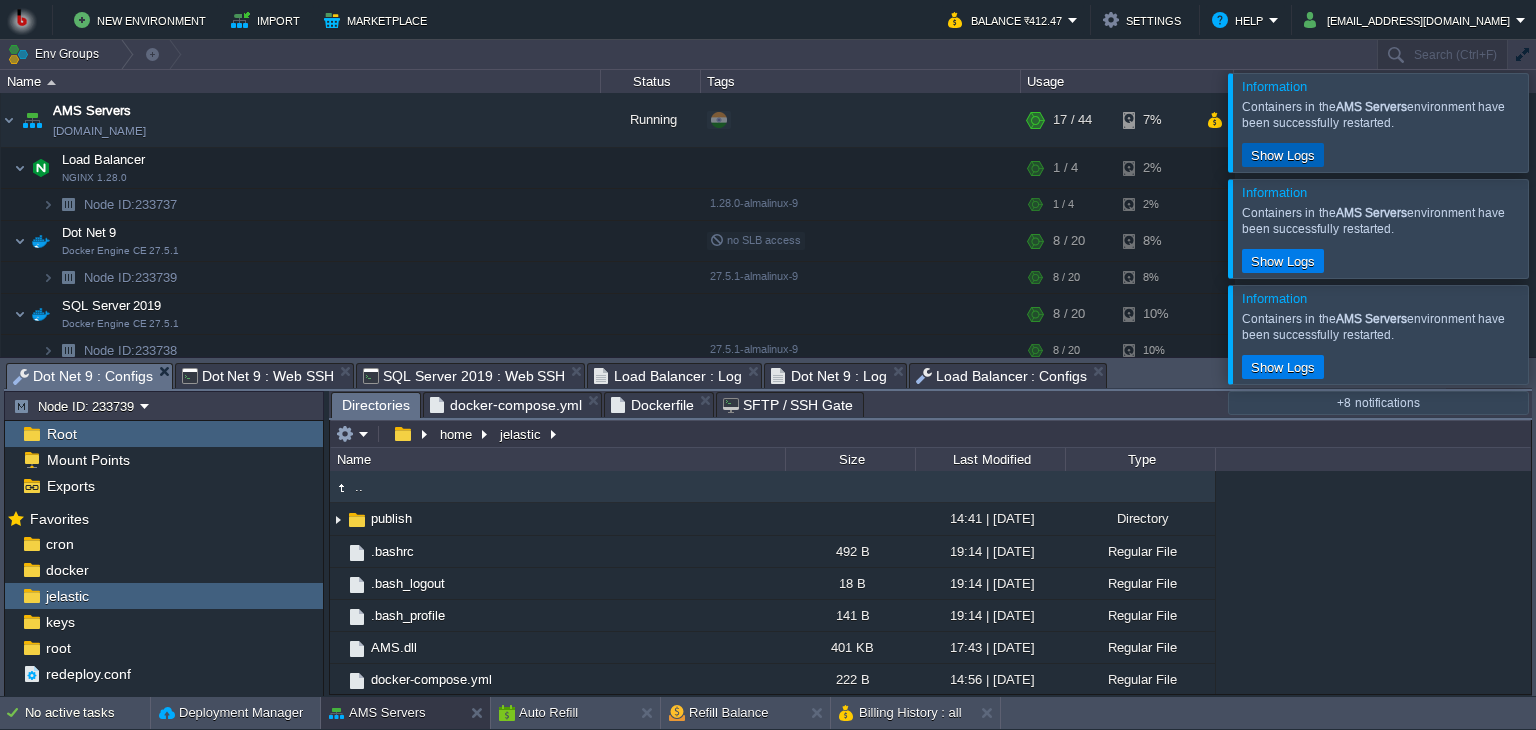 click on "Show Logs" at bounding box center (1283, 155) 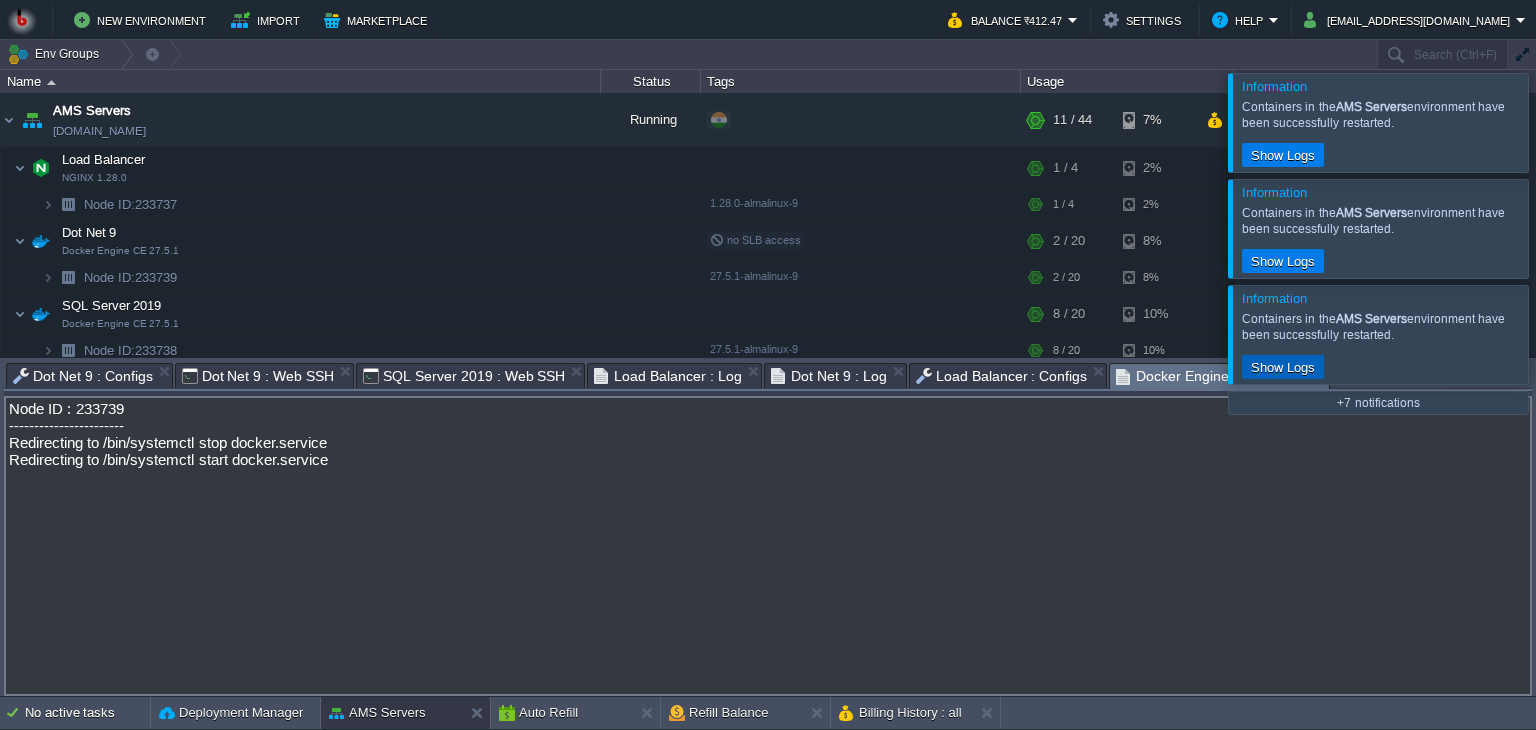 click on "Show Logs" at bounding box center (1283, 367) 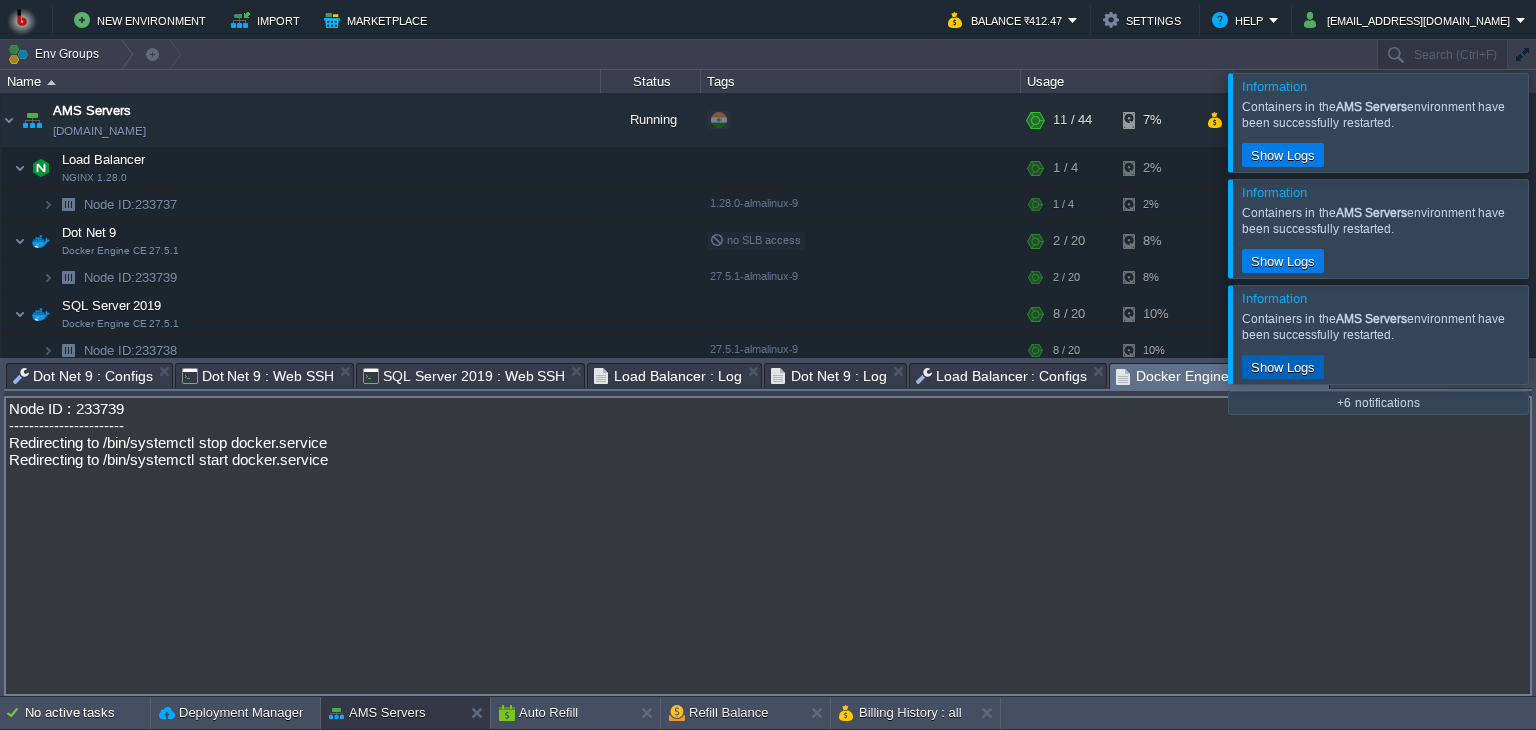 click on "Show Logs" at bounding box center (1283, 367) 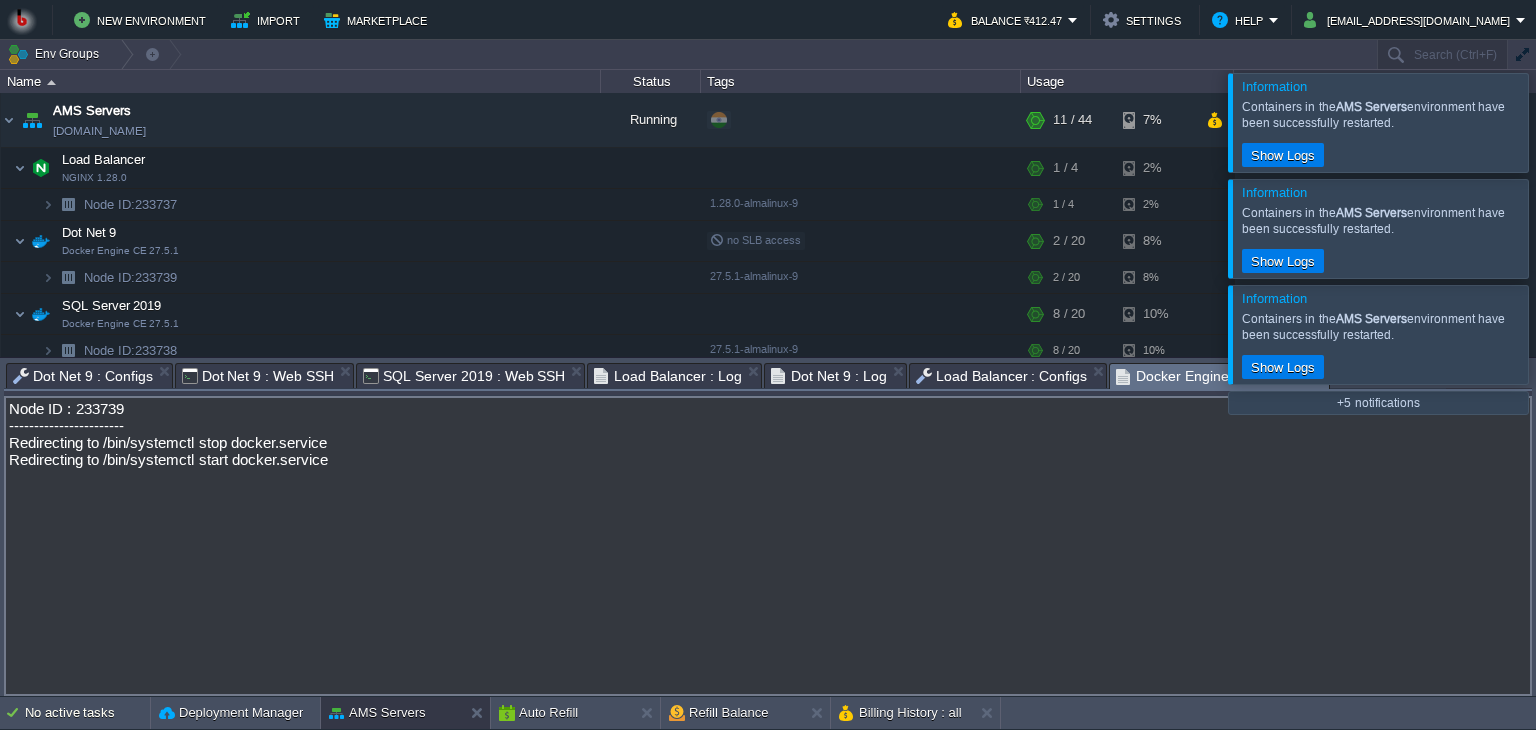 click on "Load Balancer : Configs" at bounding box center [1002, 376] 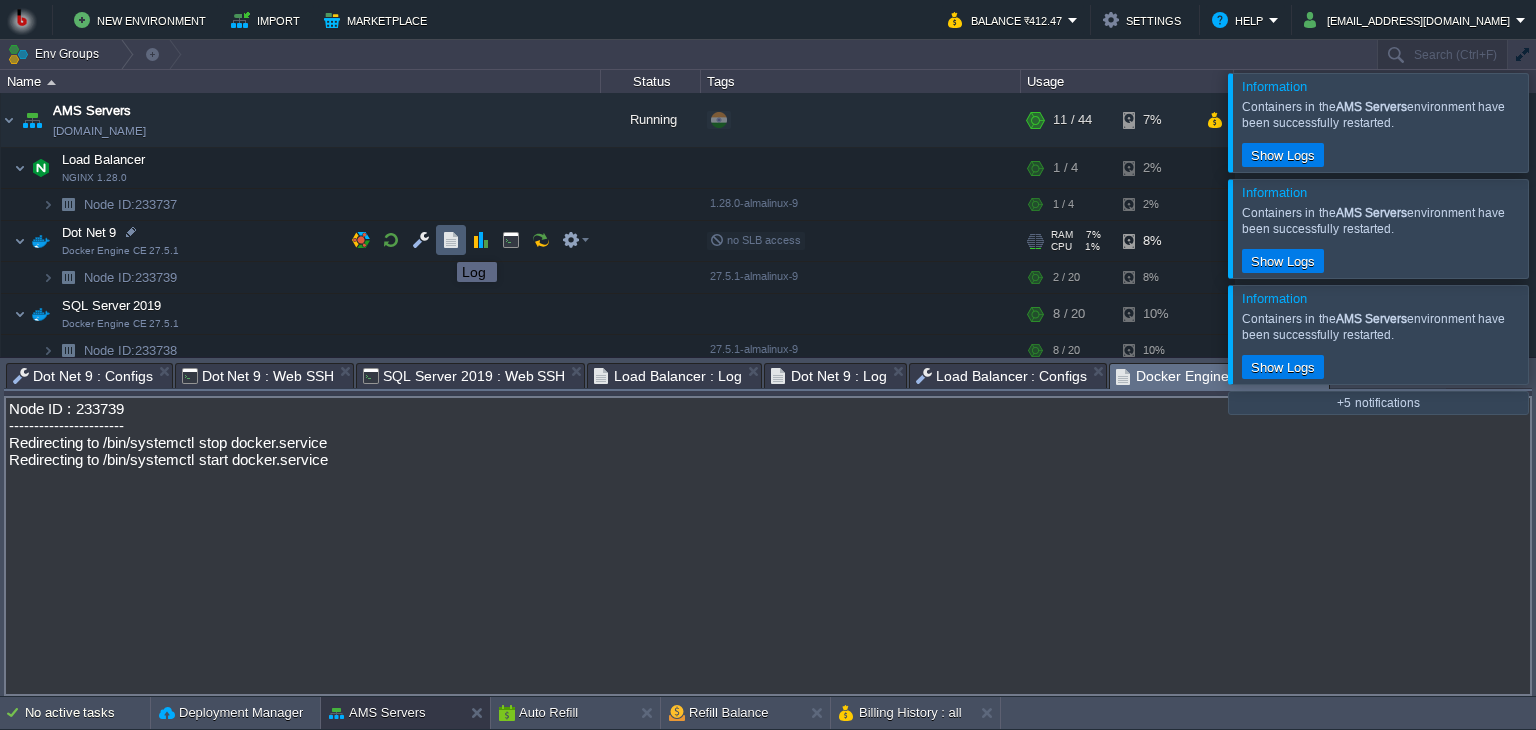 click at bounding box center [451, 240] 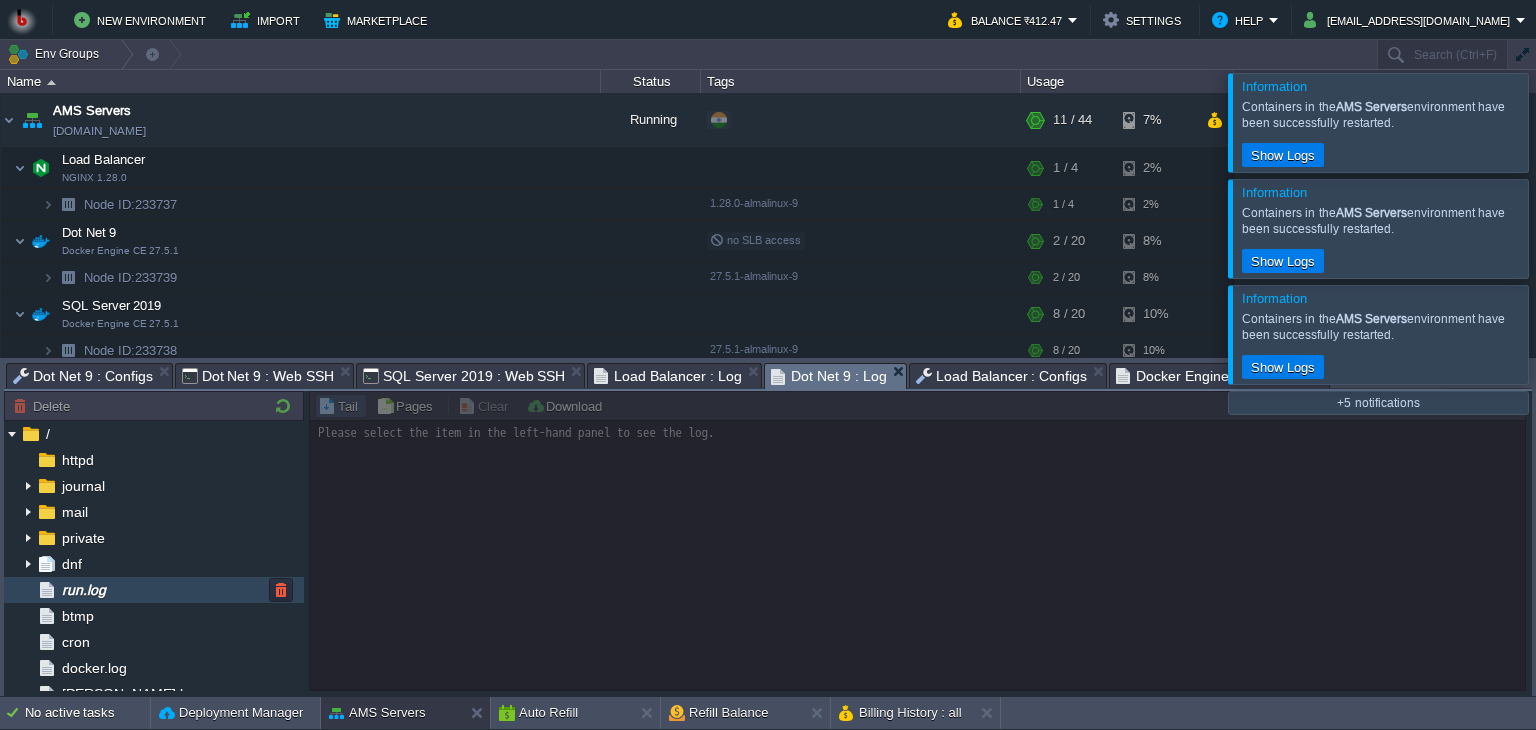 click on "run.log" at bounding box center (83, 590) 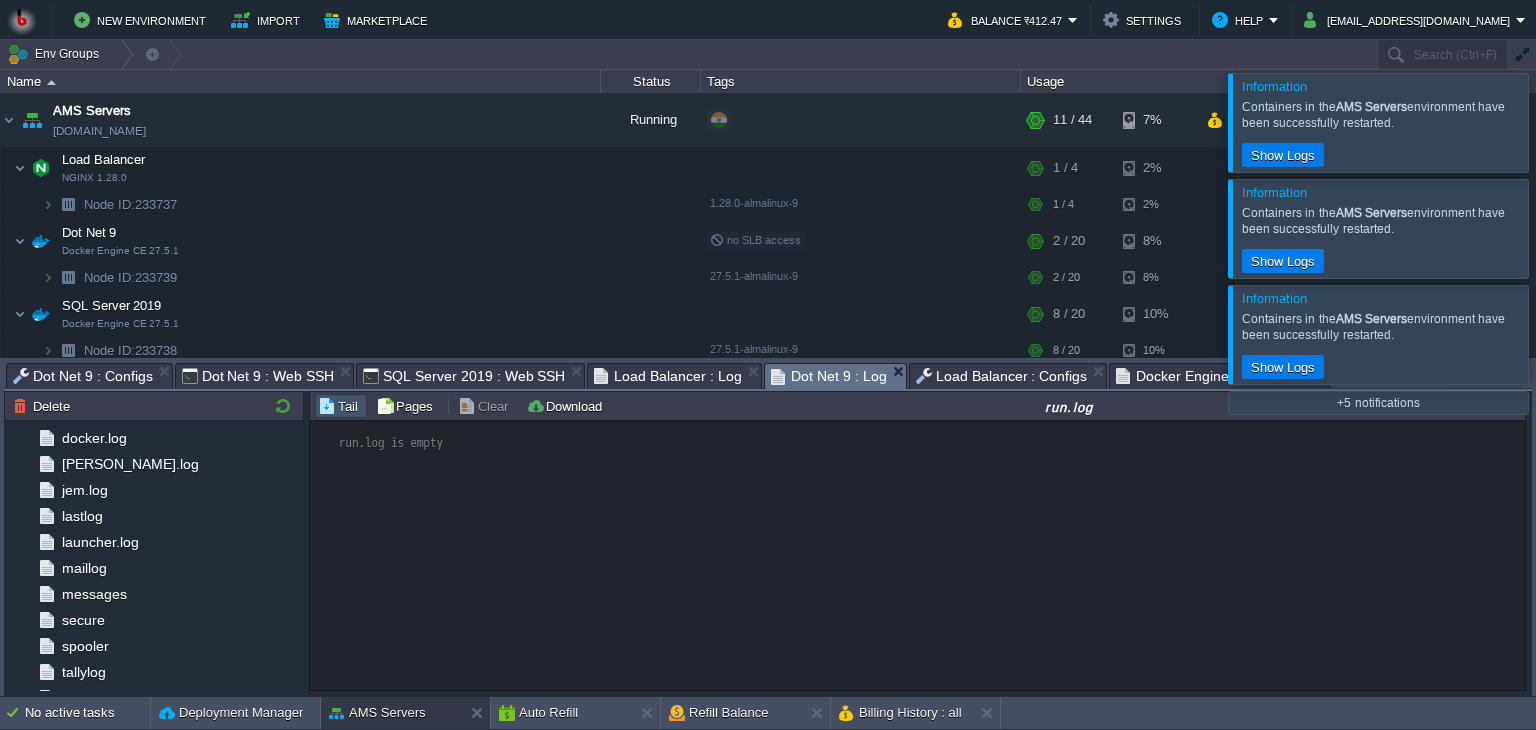 scroll, scrollTop: 250, scrollLeft: 0, axis: vertical 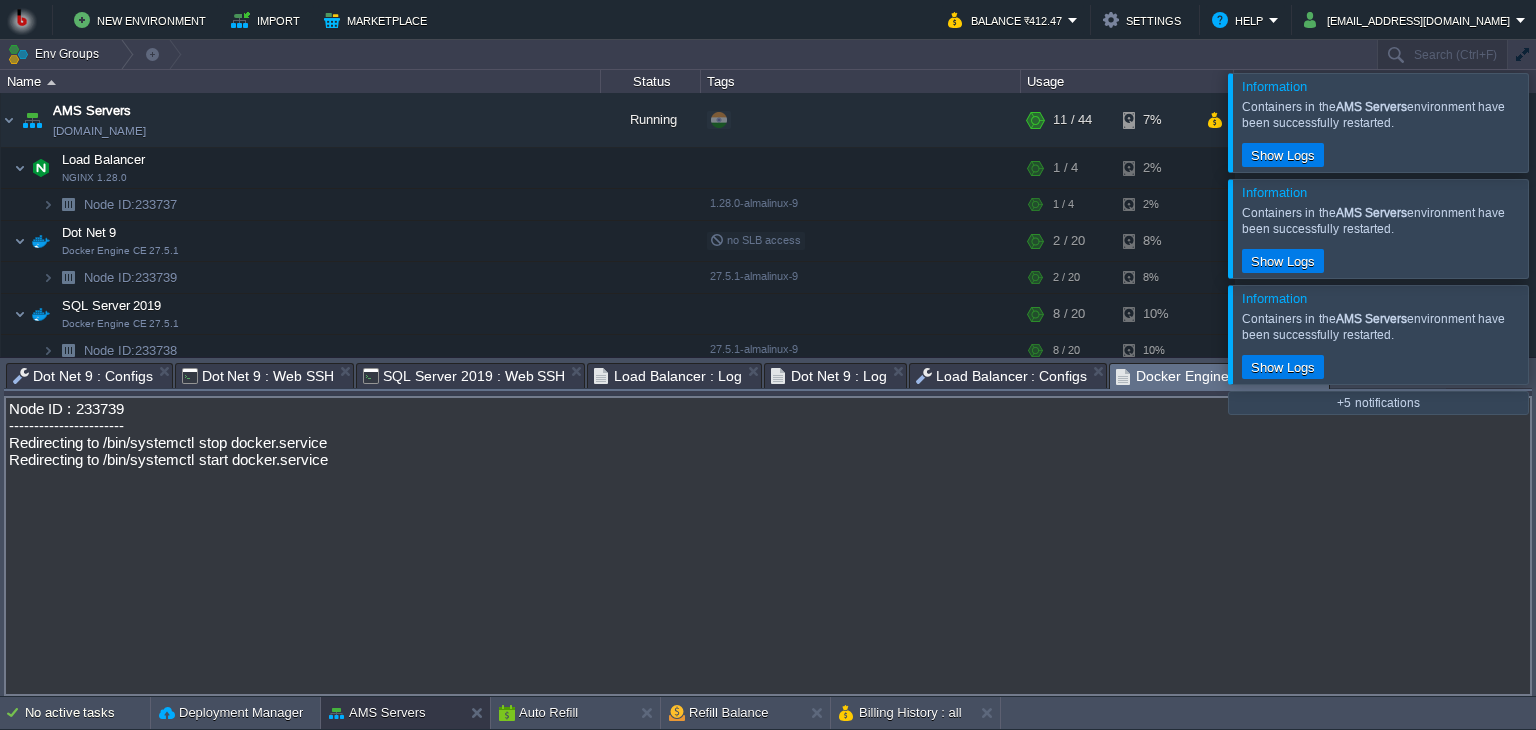 click on "Docker Engine CE : Actions" at bounding box center [1213, 376] 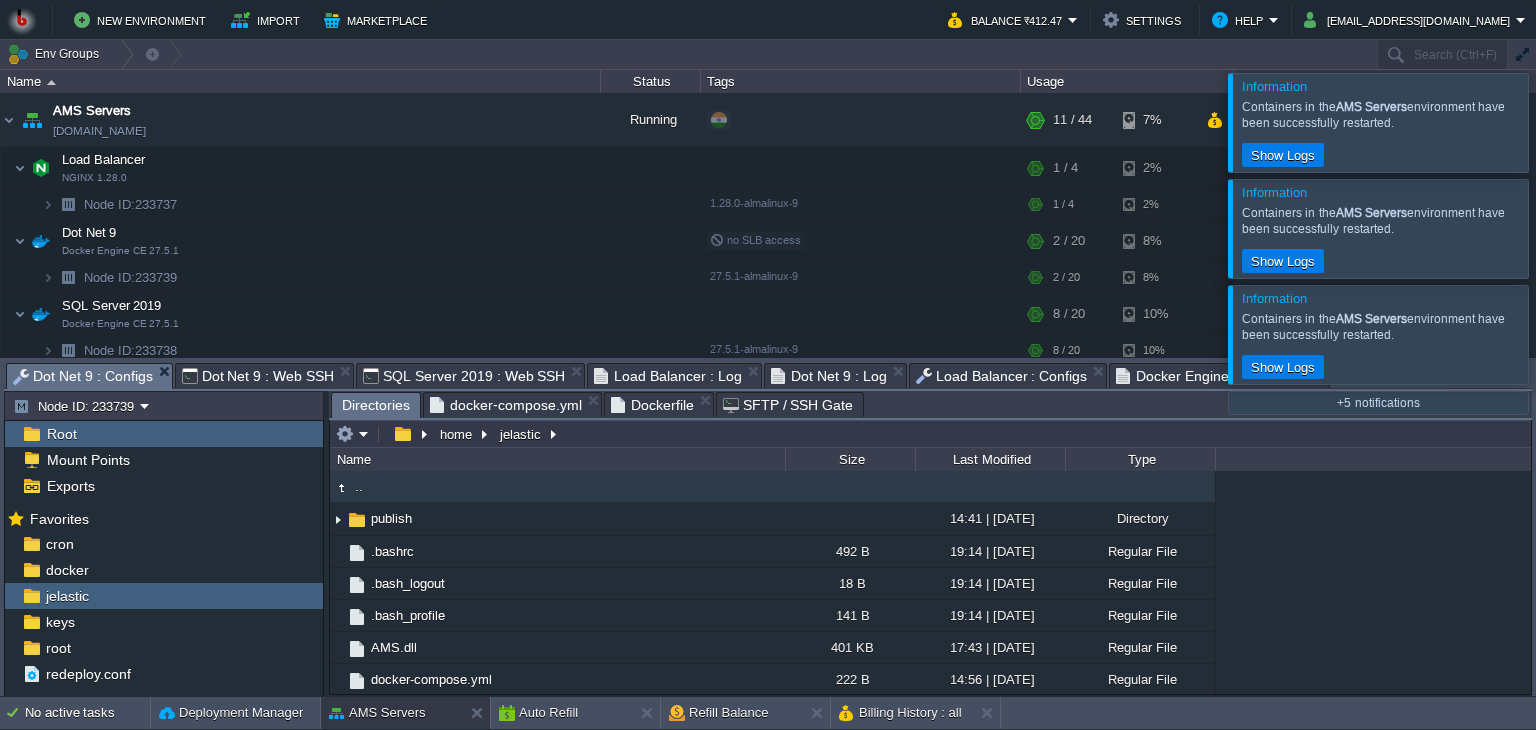 click on "Dot Net 9 : Configs" at bounding box center (83, 376) 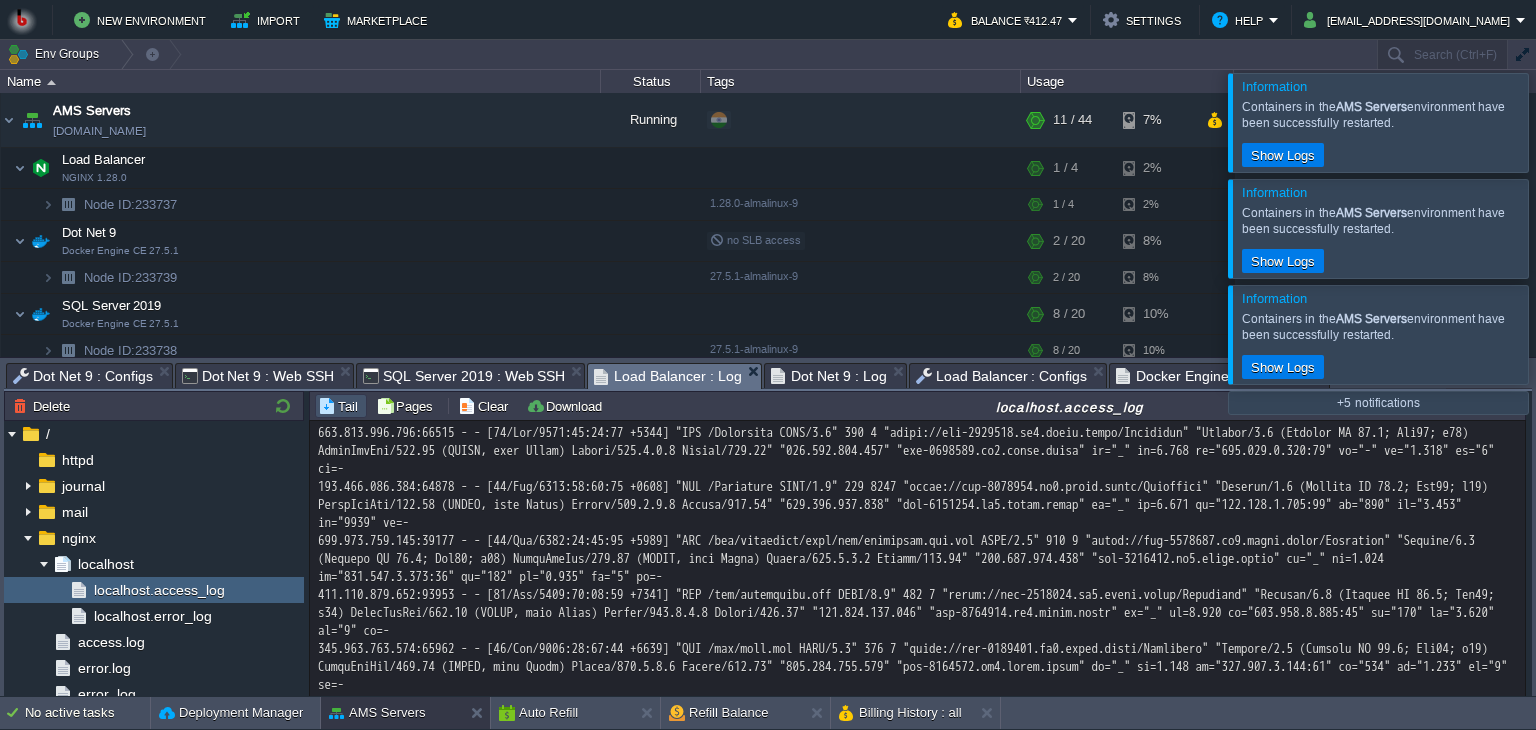 scroll, scrollTop: 1816, scrollLeft: 0, axis: vertical 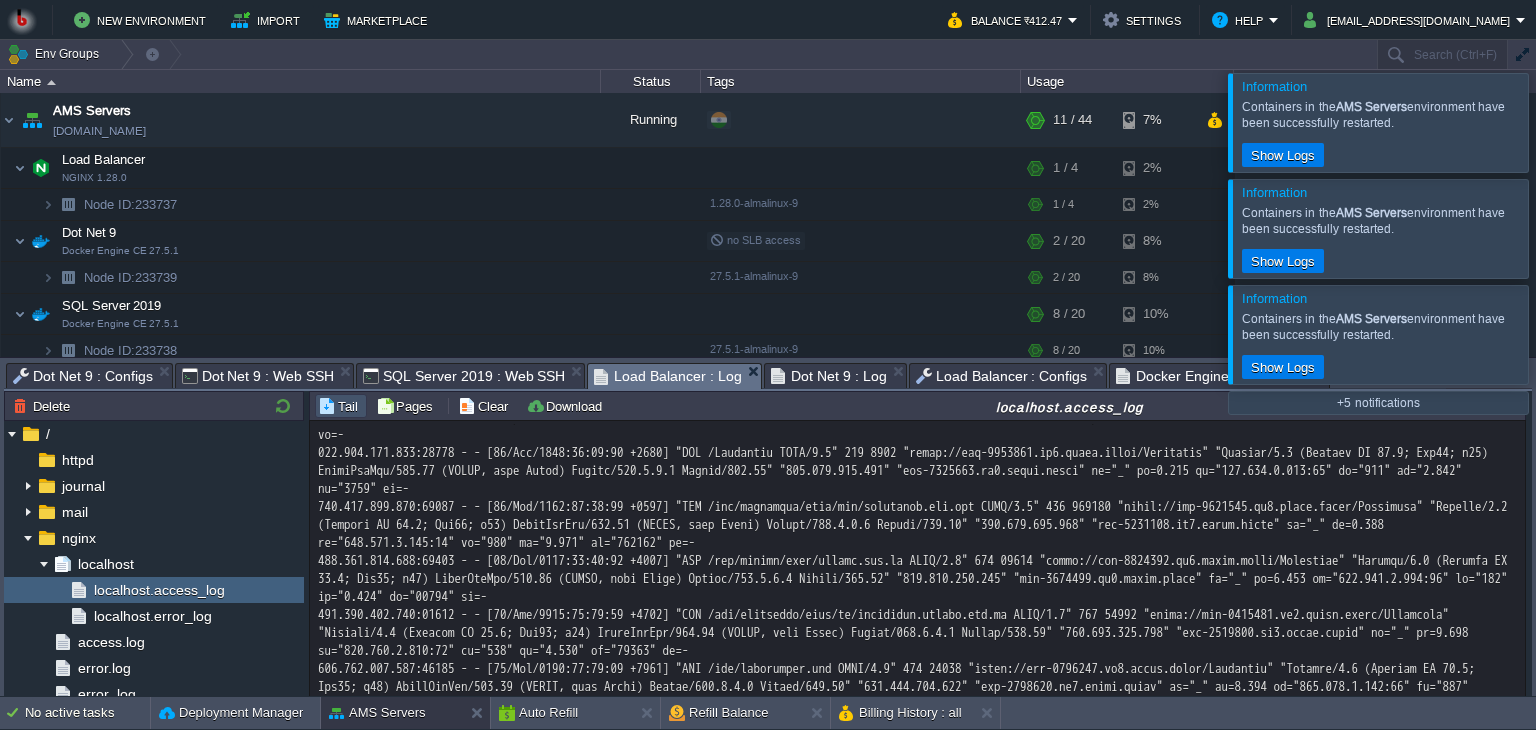 click on "Load Balancer : Log" at bounding box center (668, 376) 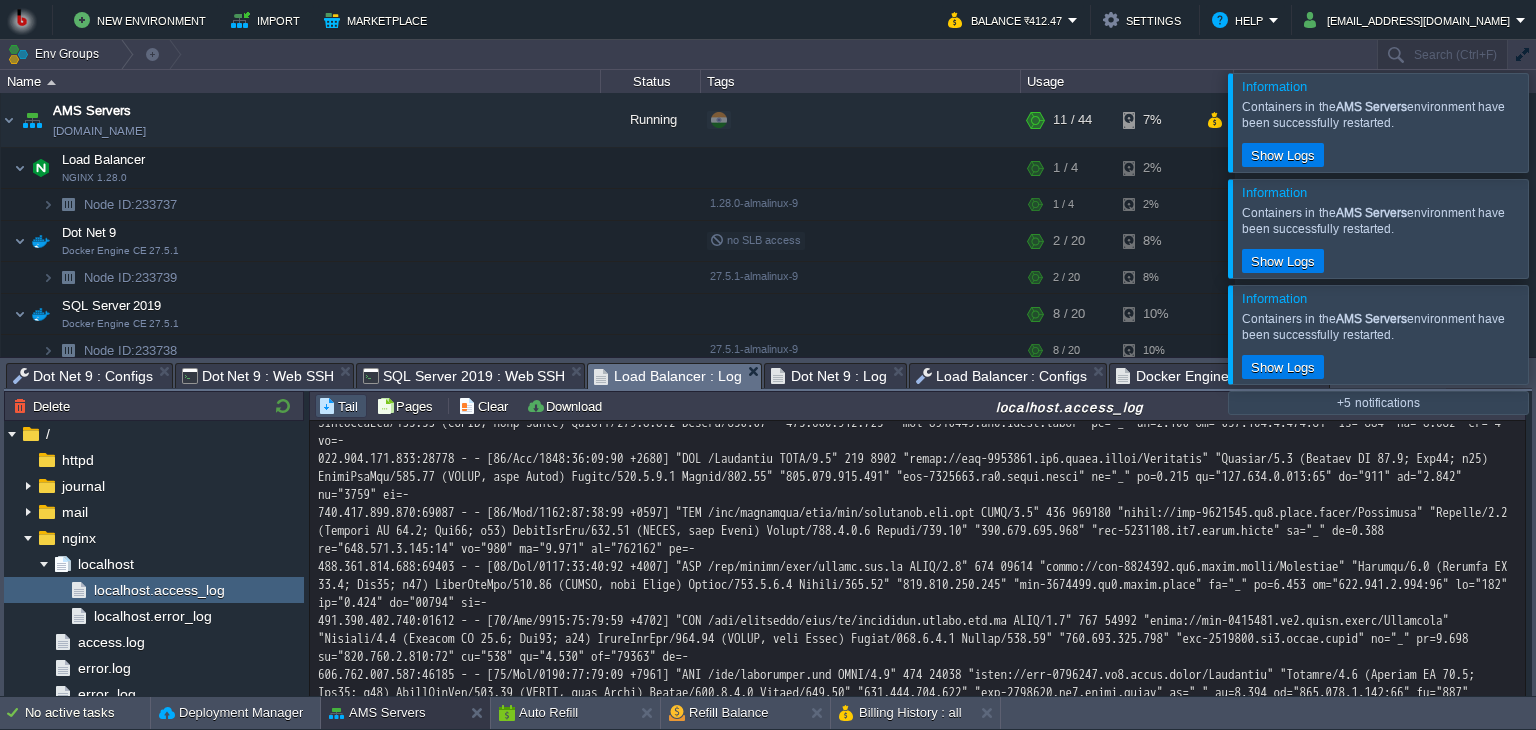 scroll, scrollTop: 1815, scrollLeft: 0, axis: vertical 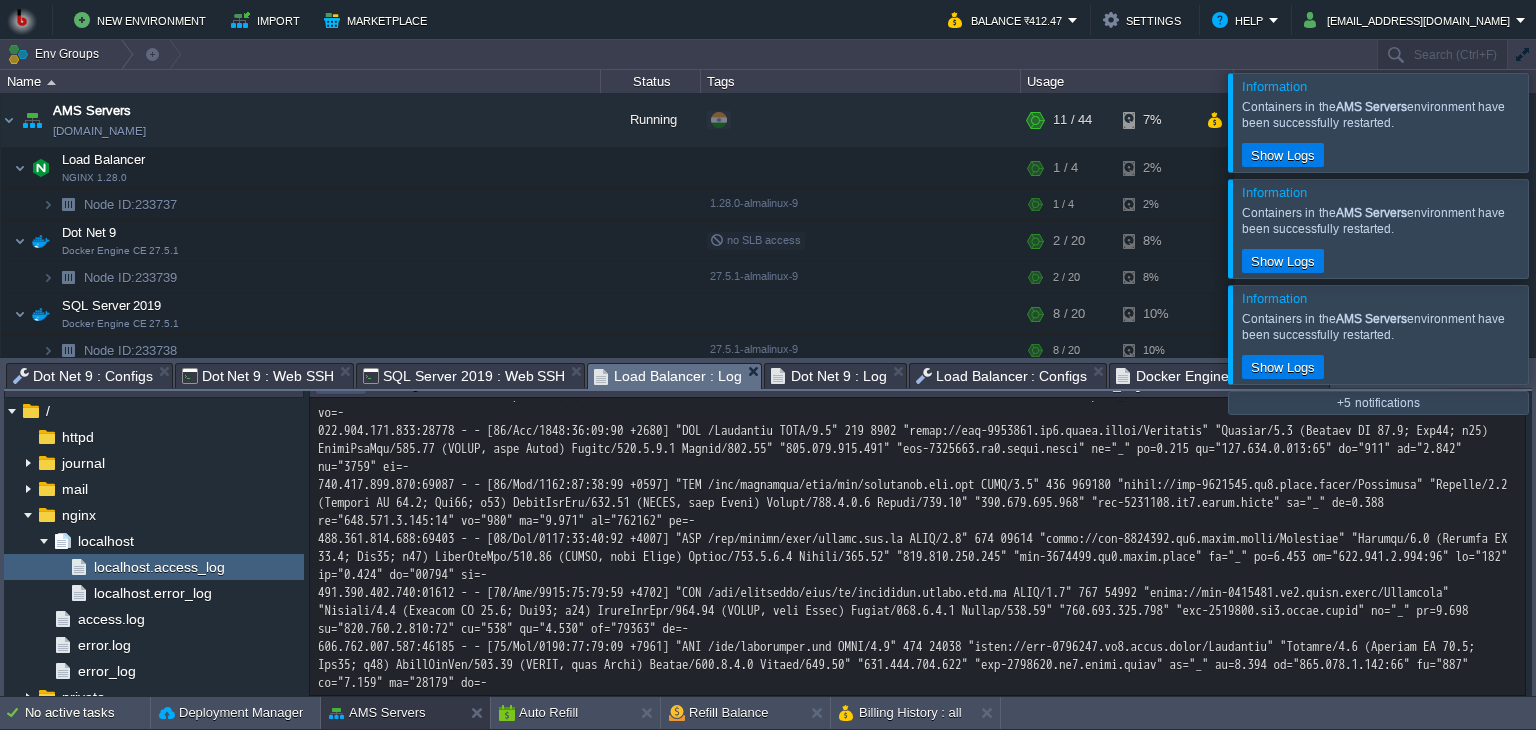 click on "Tasks Activity Log Archive Git / SVN Dot Net 9 : Configs Dot Net 9 : Web SSH SQL Server 2019 : Web SSH Load Balancer : Log Dot Net 9 : Log Load Balancer : Configs Auto Refill Refill Balance Billing History : all Docker Engine CE : Actions   Upload Delete Deploy to ... Custom application packages that can be deployed to your environments.  Learn More   Name Comment Size Upload Date   HelloWorld.zip Sample package which you can deploy to your environment. Feel free to delete and upload a package of your own. 575 KB 11:41   |   [DATE]         Node ID: 233739 Root Mount Points Exports Mark the most frequently used files and directories as Favorites to easily access them within this panel. Favorites cron docker jelastic keys root redeploy.conf   Directories docker-compose.yml Dockerfile SFTP / SSH Gate       home jelastic Name Size Last Modified Type .. publish 14:41   |   [DATE] Directory .bashrc 492 B 19:14   |   [DATE] Regular File .bash_logout 18 B 19:14   |   [DATE] x" at bounding box center [768, 527] 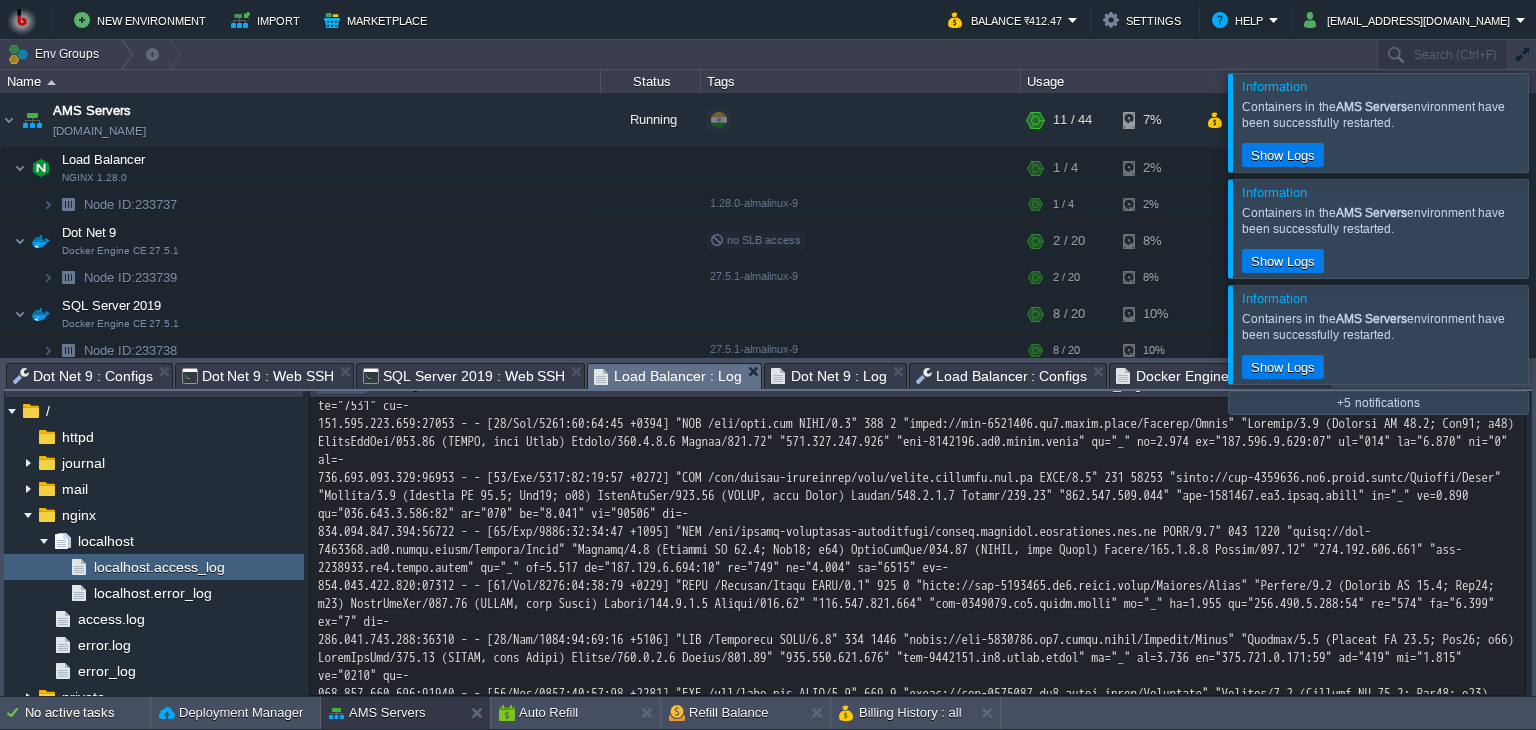 scroll, scrollTop: 1383, scrollLeft: 0, axis: vertical 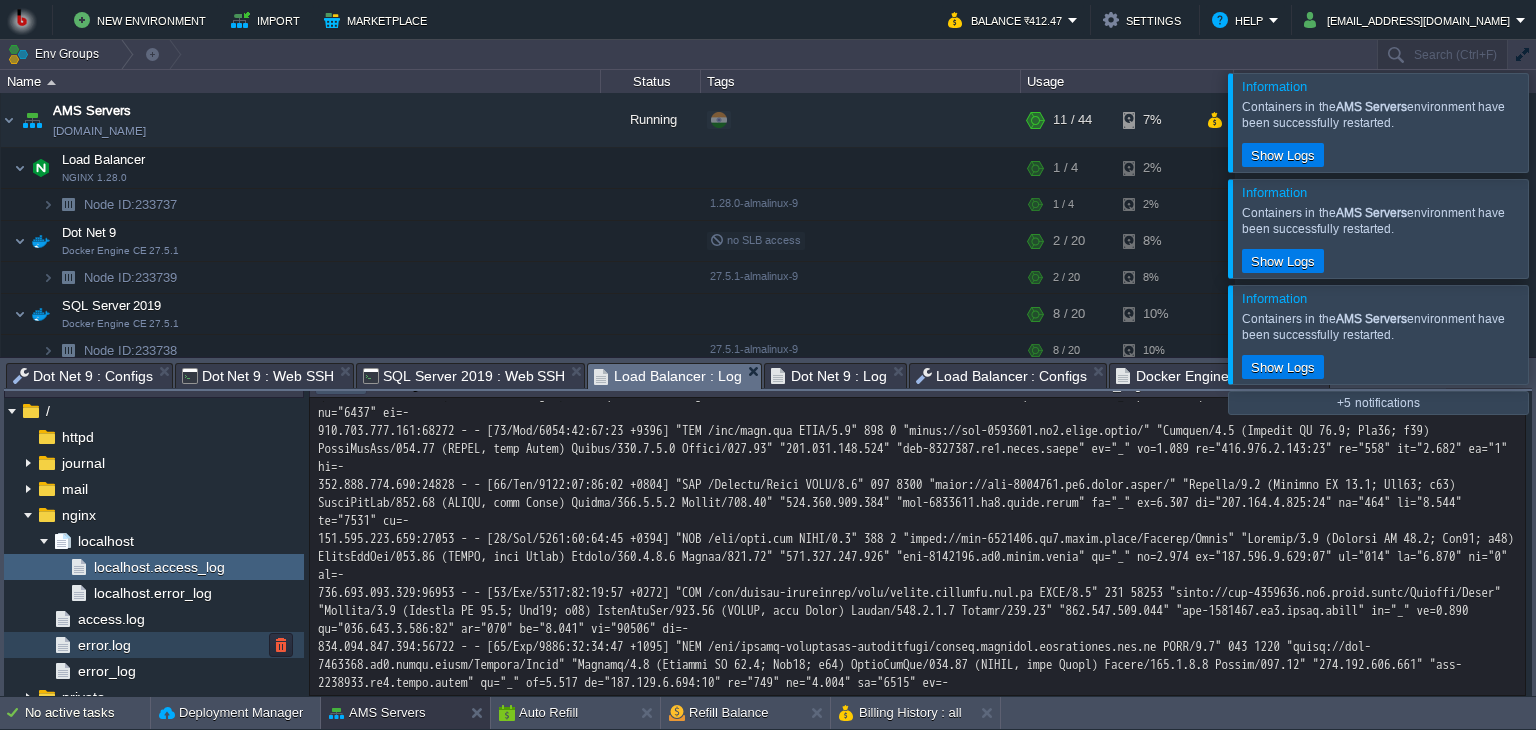 click at bounding box center (63, 645) 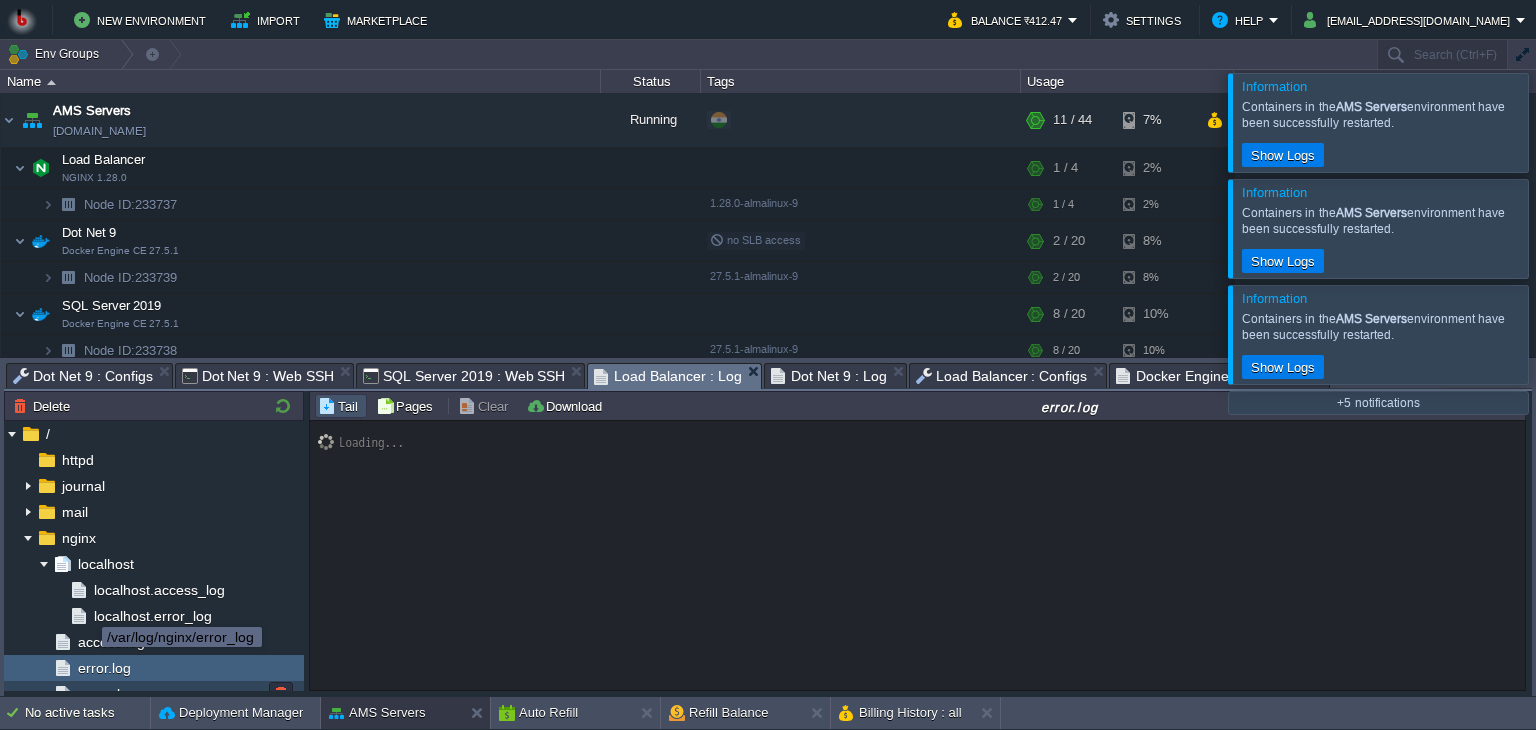 click on "error_log" at bounding box center (106, 694) 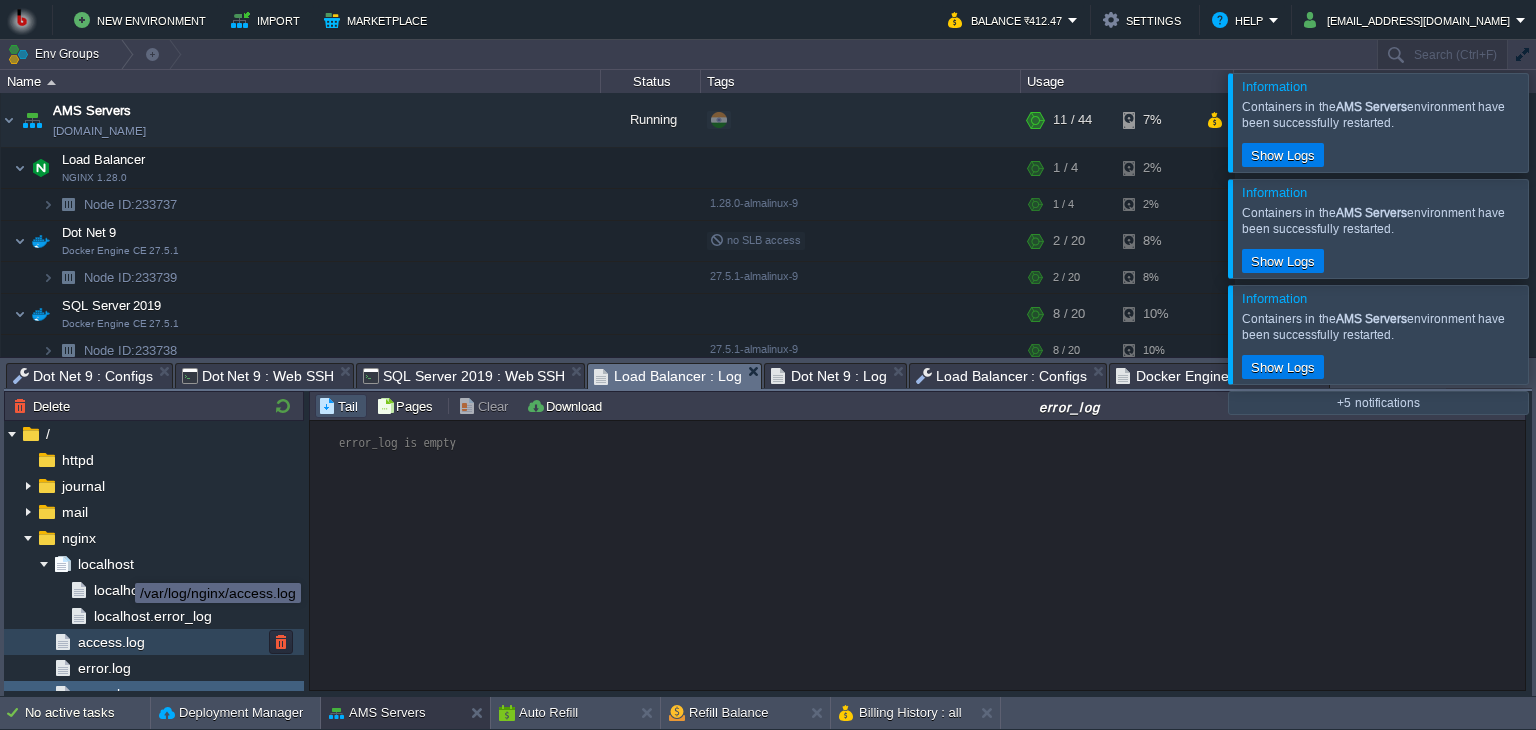 click on "access.log" at bounding box center (111, 642) 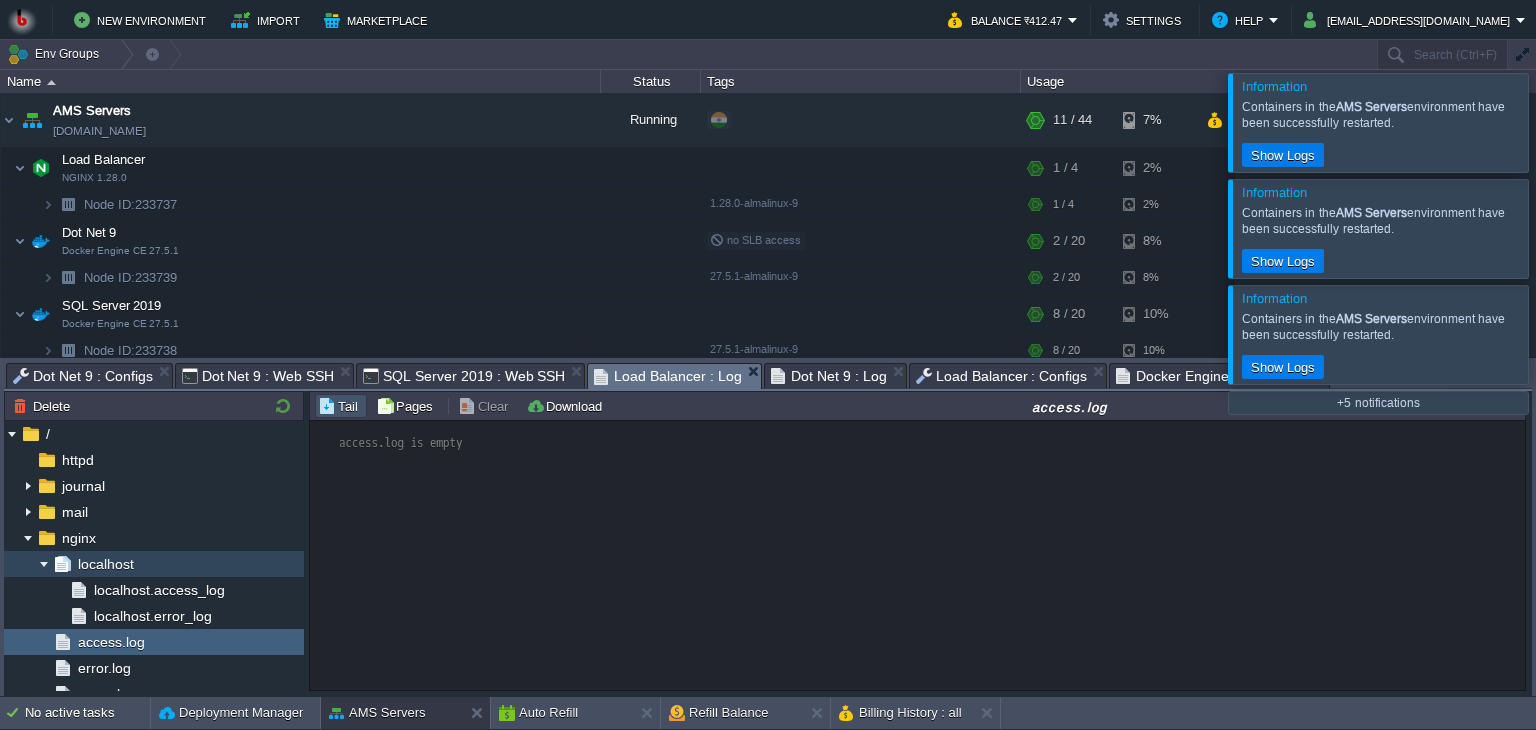click on "localhost" at bounding box center (154, 564) 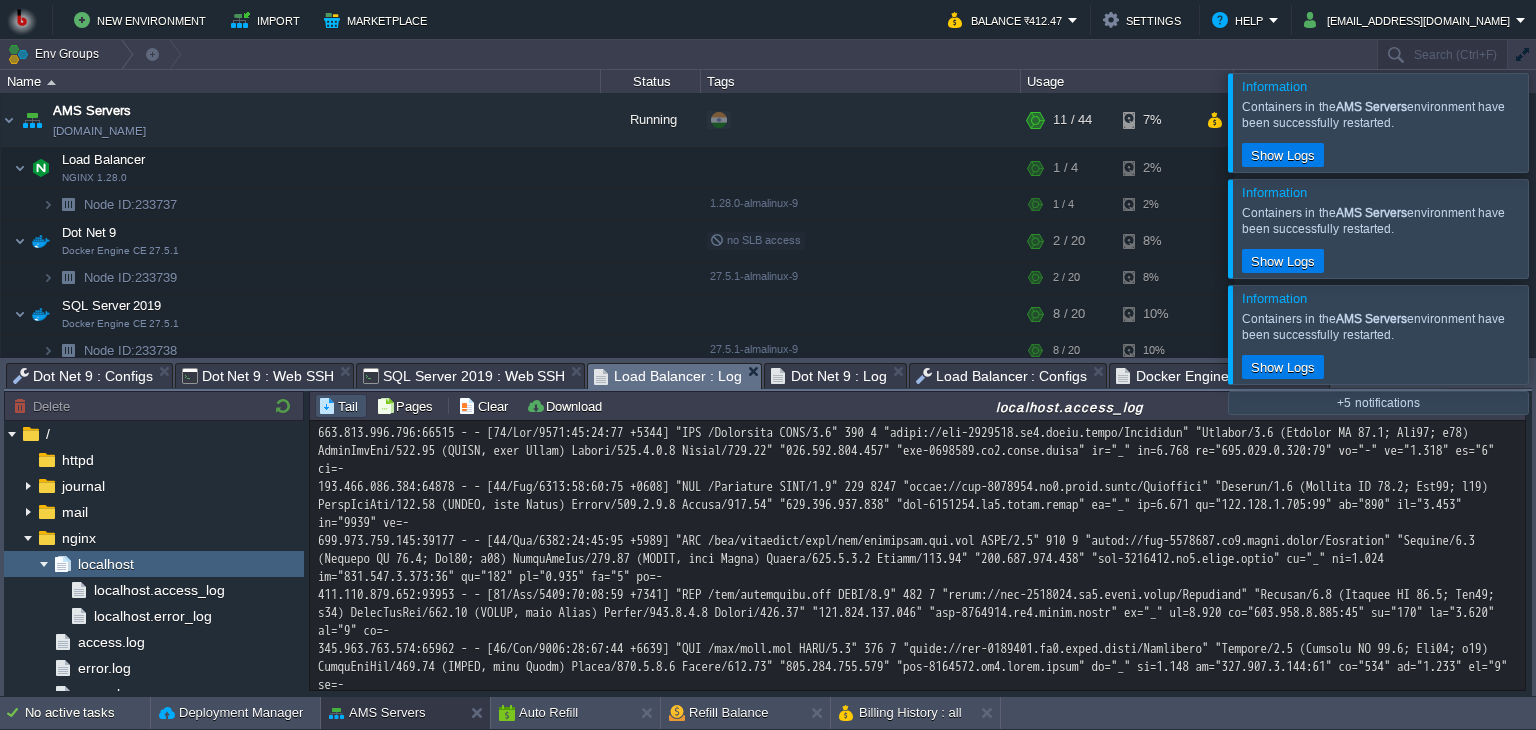 scroll, scrollTop: 1843, scrollLeft: 0, axis: vertical 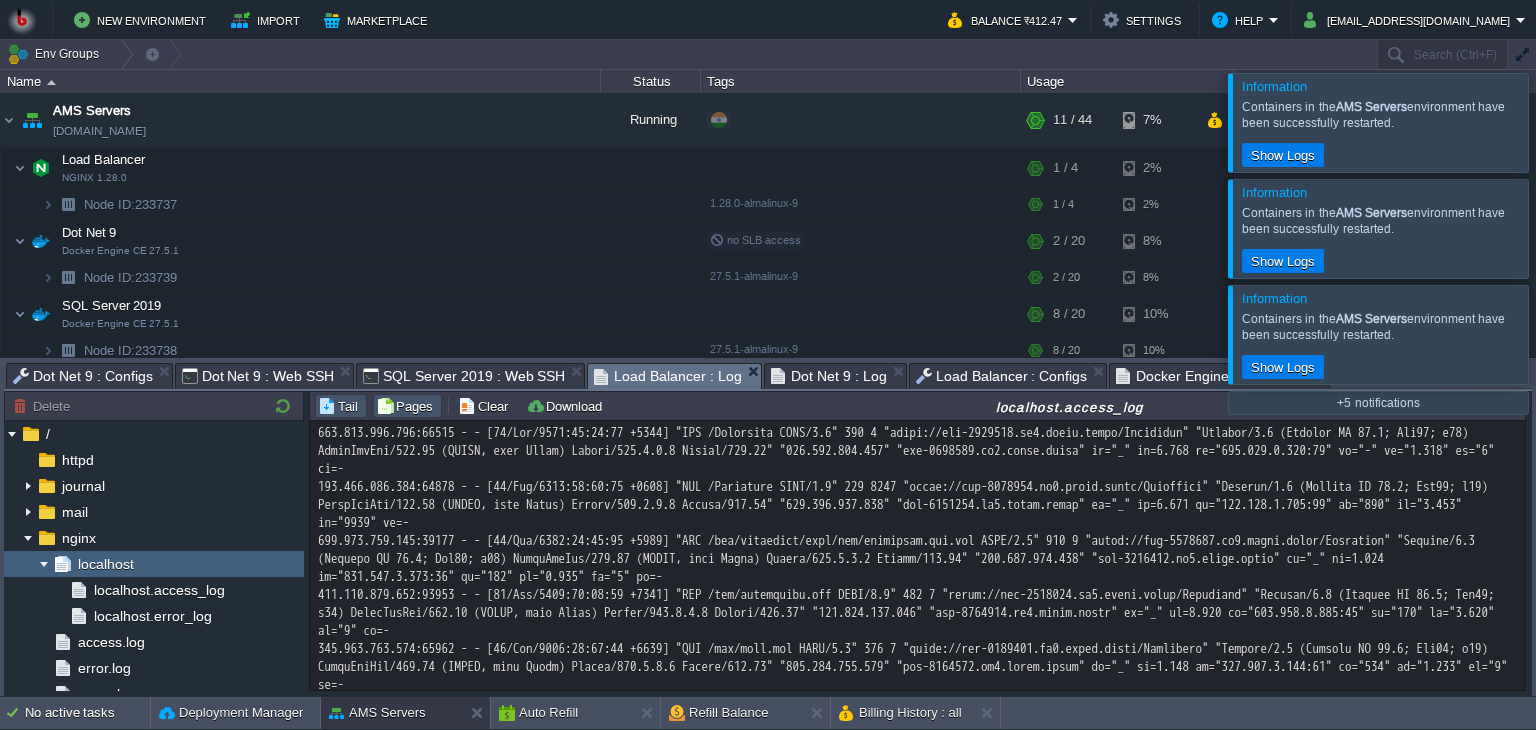 click on "Pages" at bounding box center [407, 406] 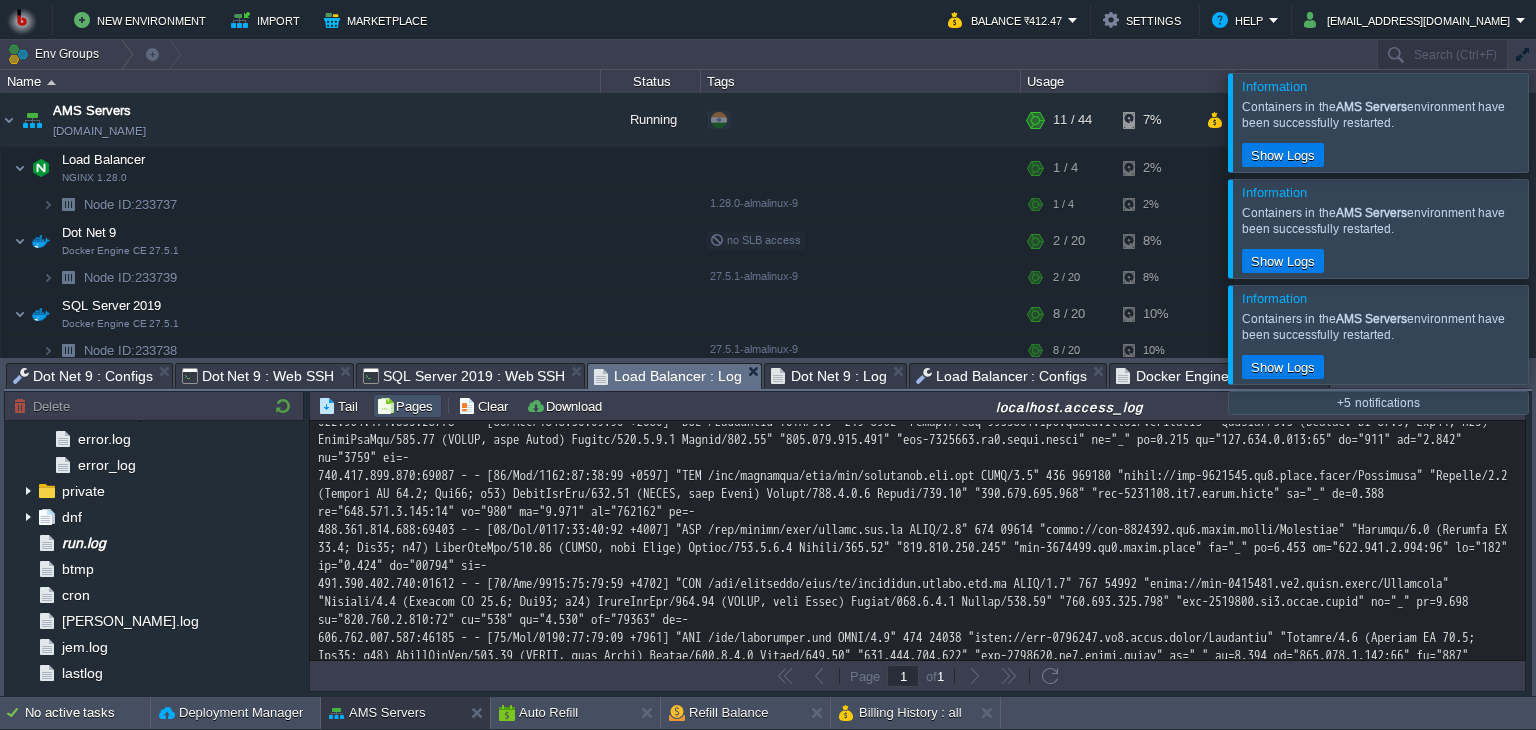 scroll, scrollTop: 0, scrollLeft: 0, axis: both 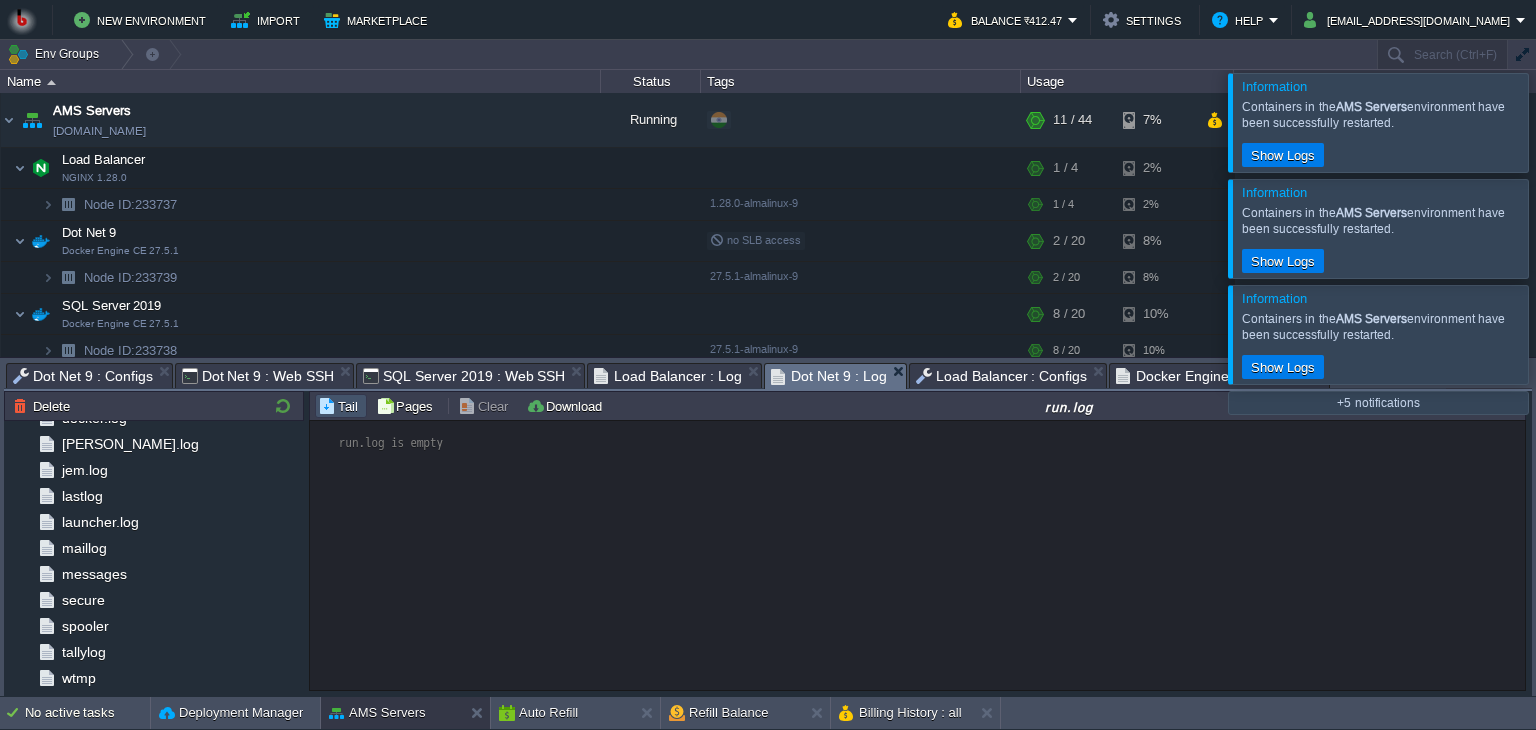 click on "Dot Net 9 : Log" at bounding box center [829, 376] 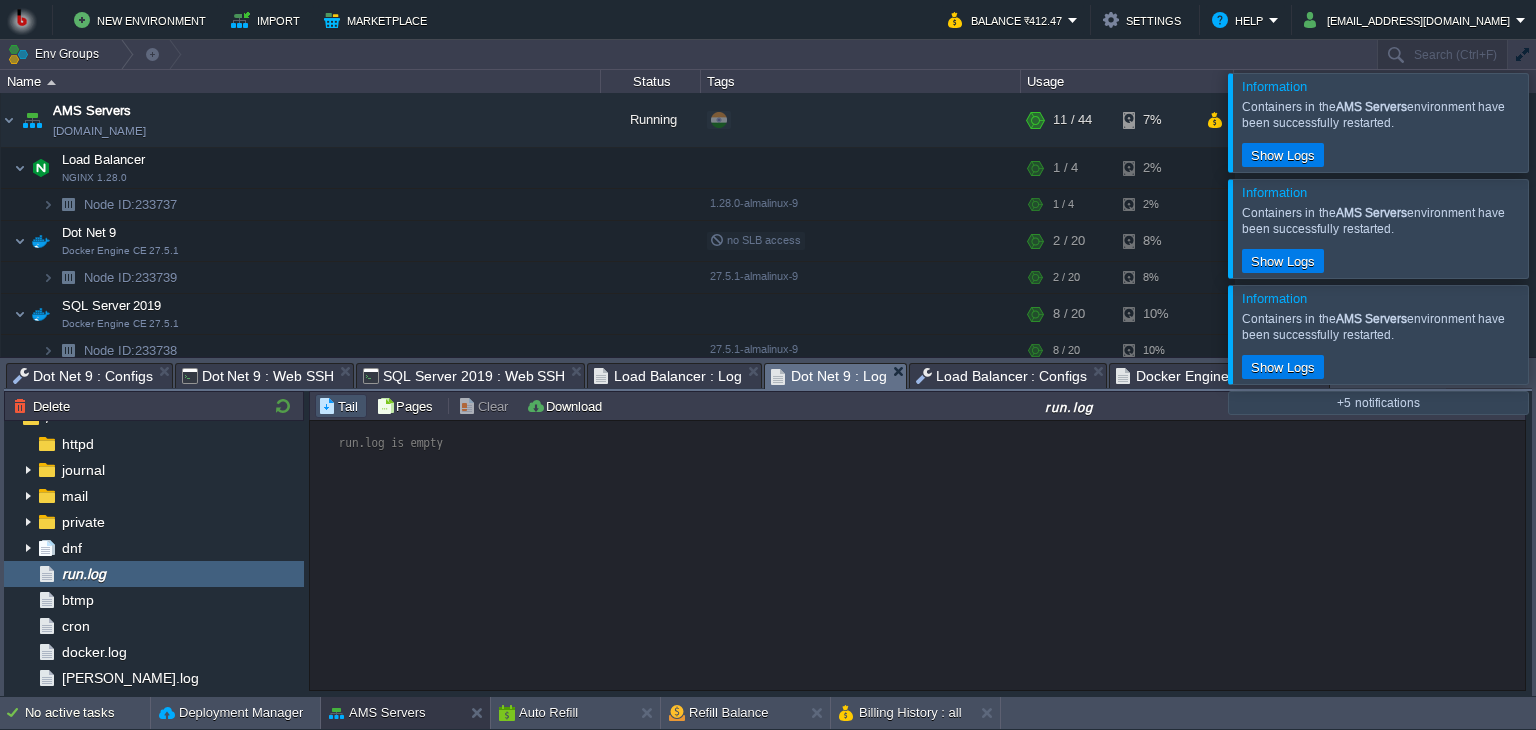 scroll, scrollTop: 0, scrollLeft: 0, axis: both 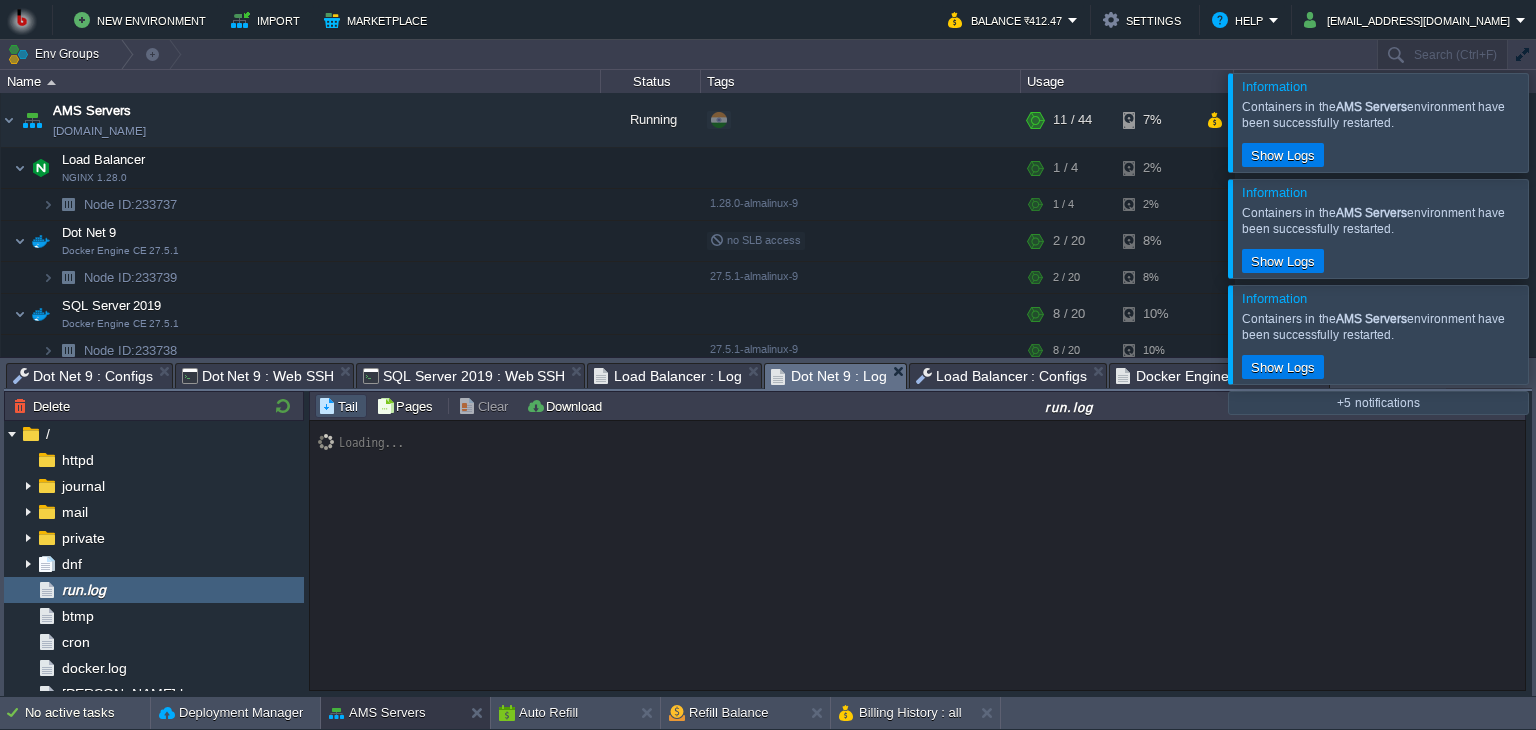click on "Load Balancer : Configs" at bounding box center (1002, 376) 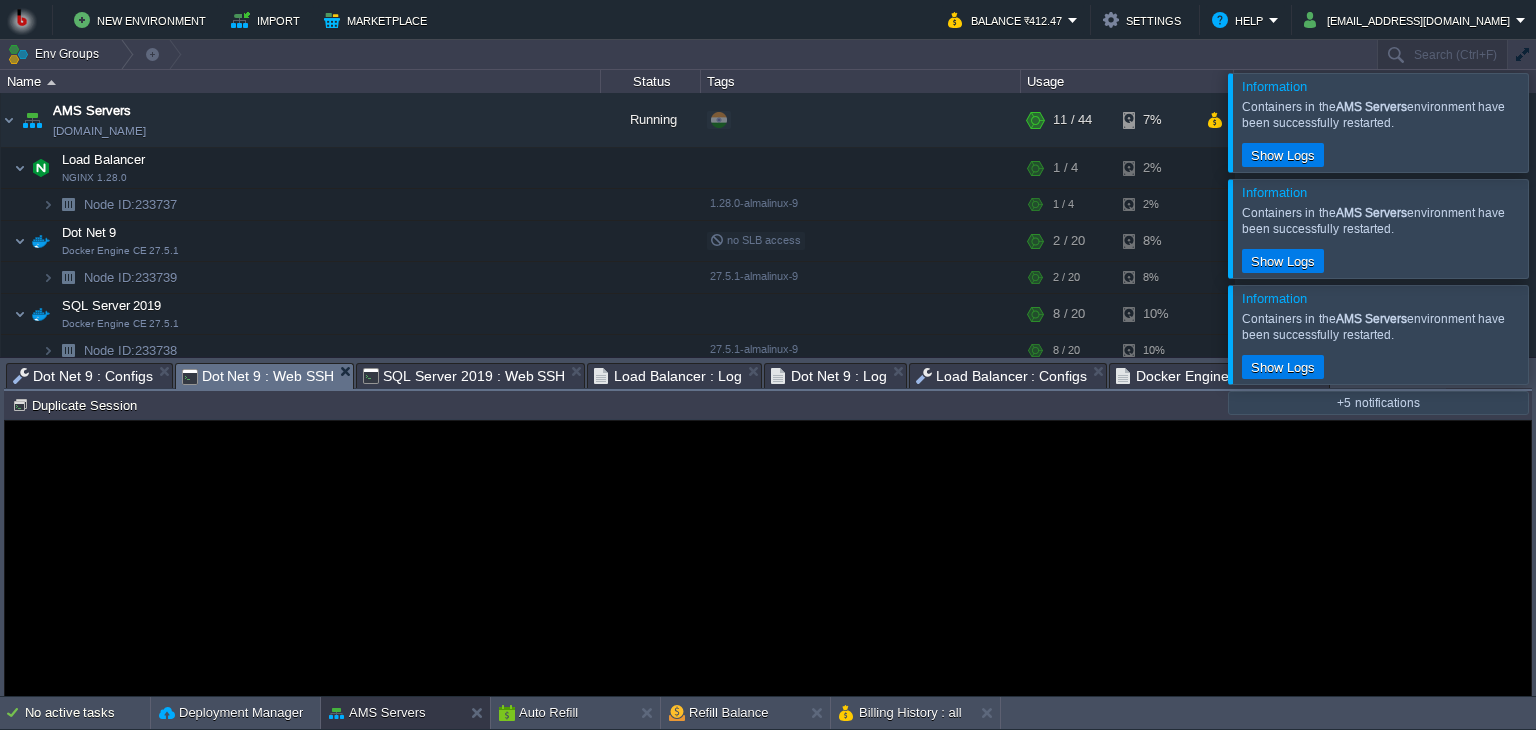click on "Dot Net 9 : Web SSH" at bounding box center (258, 376) 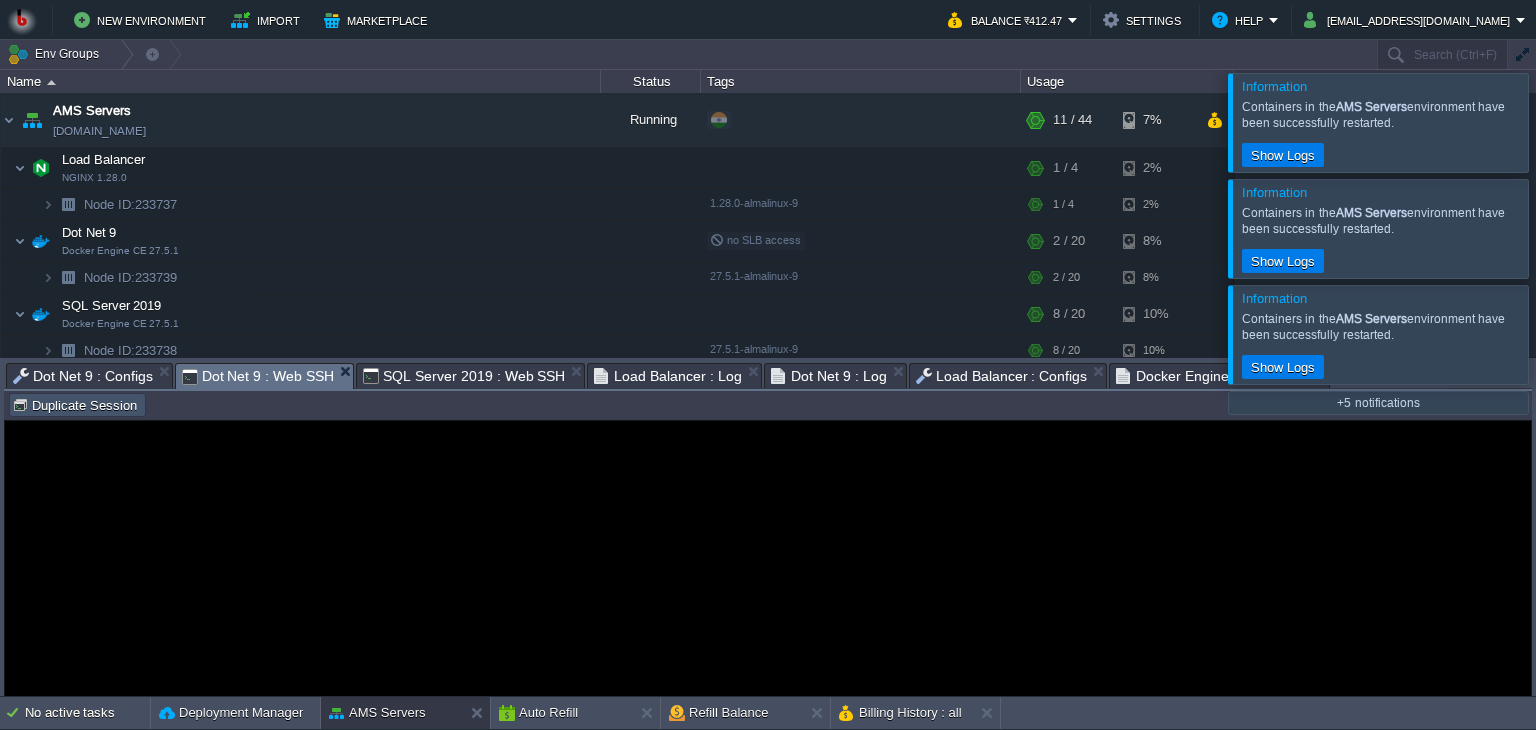 click on "Duplicate Session" at bounding box center (77, 405) 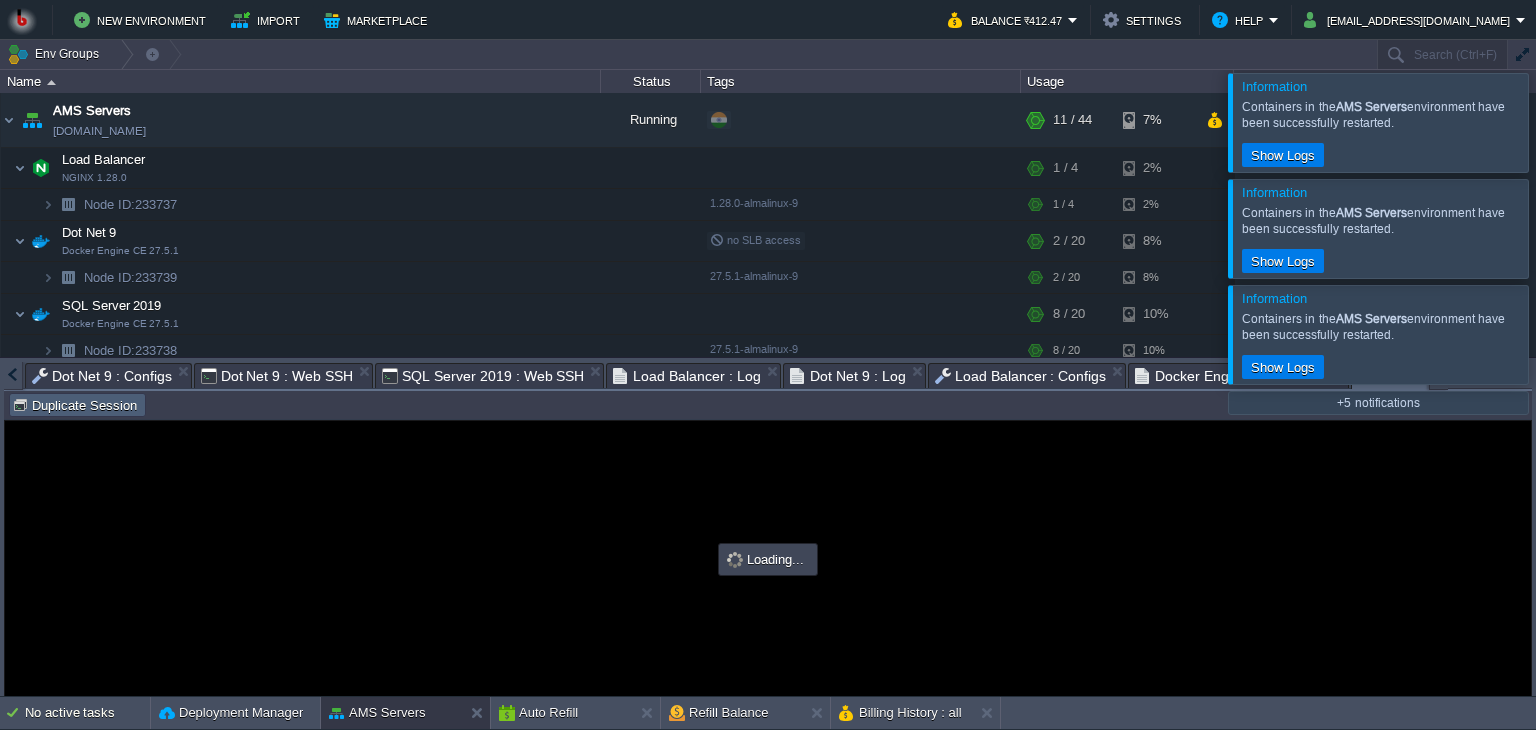 scroll, scrollTop: 0, scrollLeft: 88, axis: horizontal 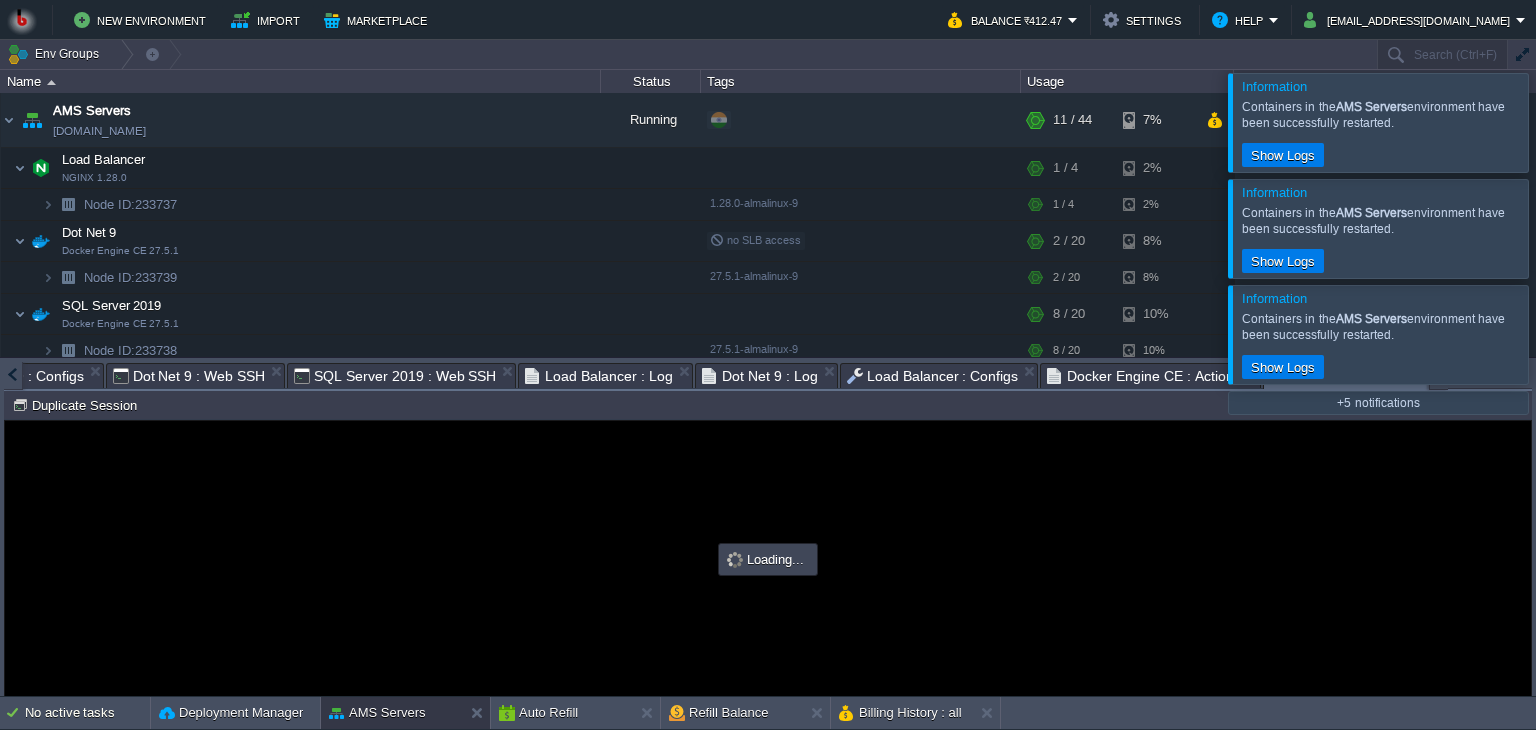 type on "#000000" 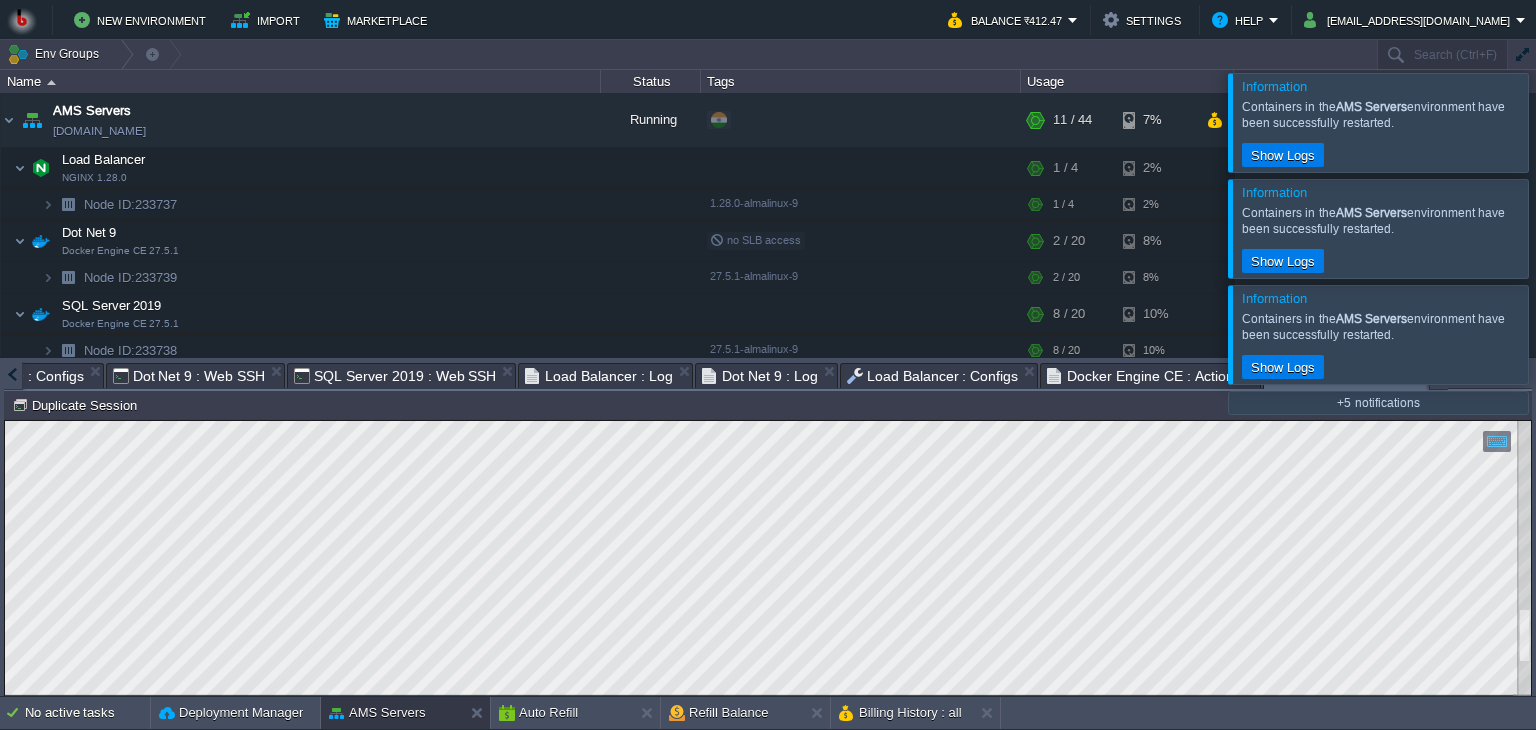 click on "Copy:                  Ctrl + Shift + C                                          Paste:                  Ctrl + V                                         Settings:                  Ctrl + Shift + Alt
0" at bounding box center [768, 421] 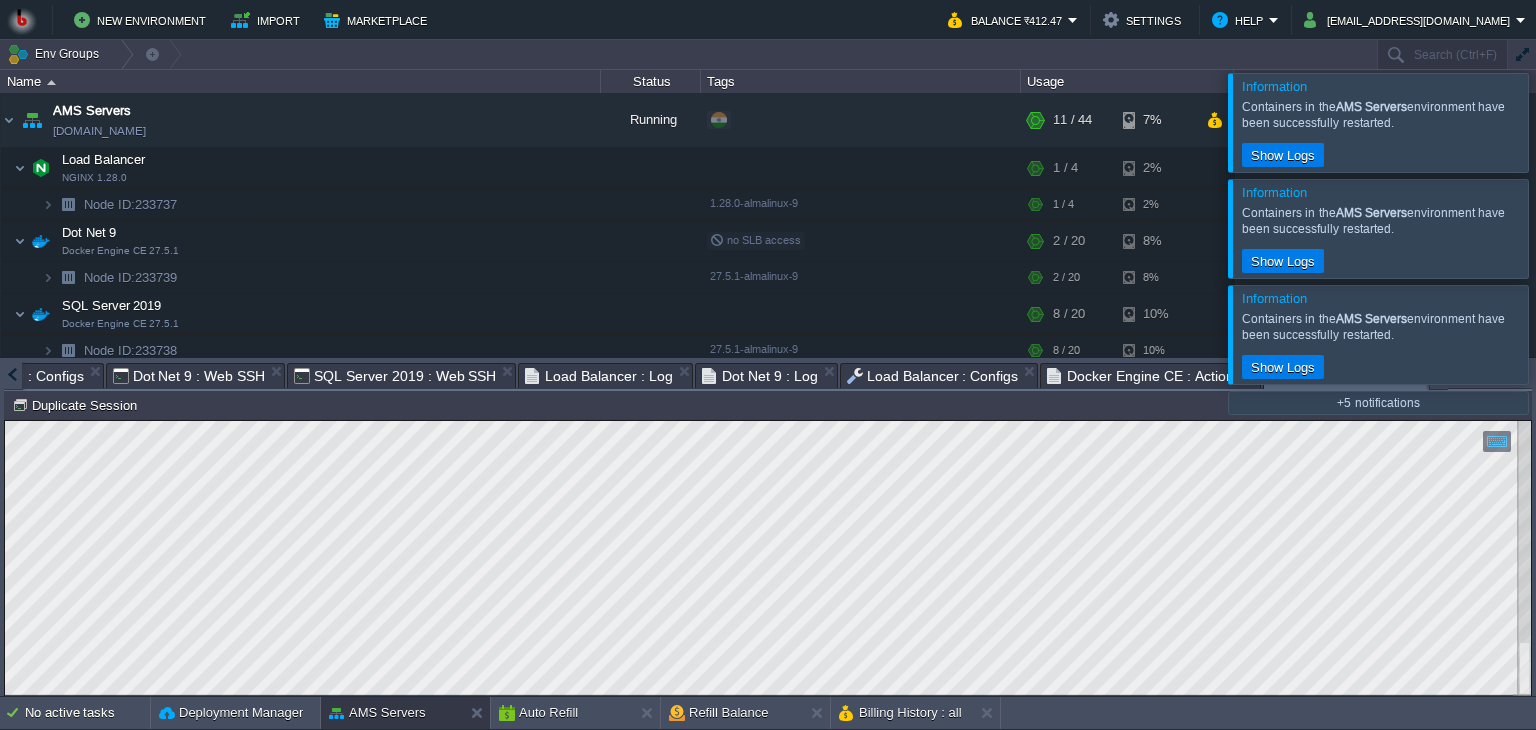click at bounding box center [768, 558] 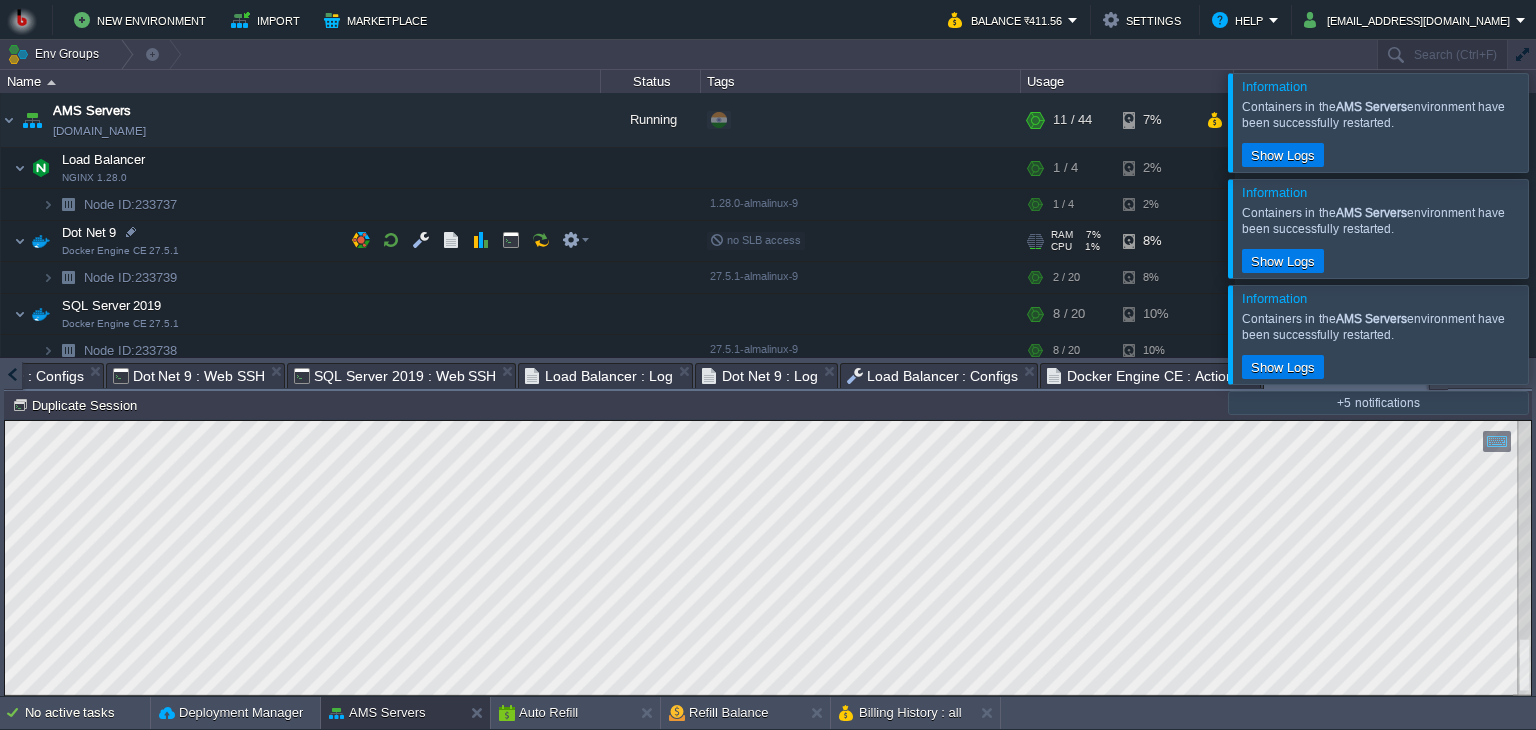 click on "Docker Engine CE 27.5.1" at bounding box center [120, 251] 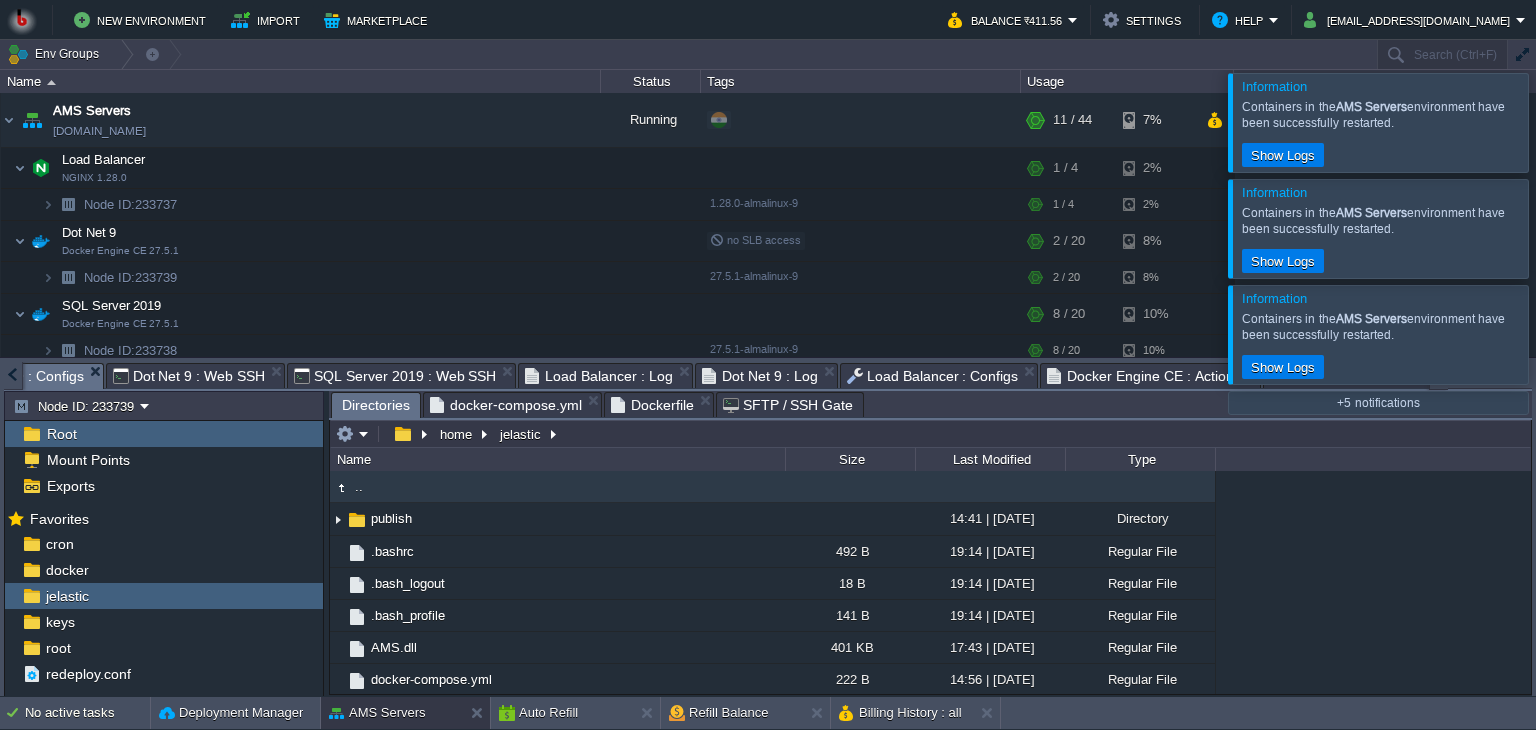 scroll, scrollTop: 0, scrollLeft: 0, axis: both 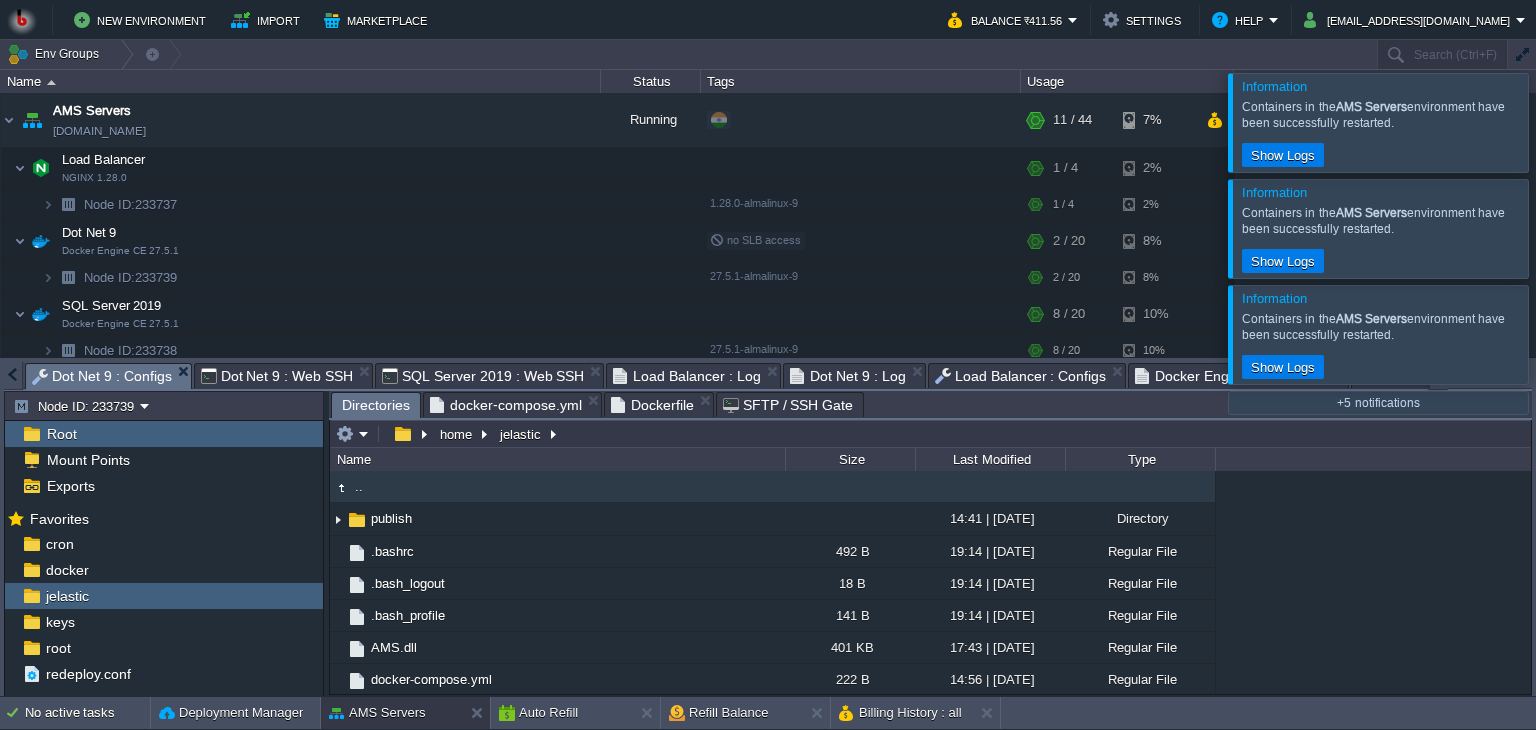 click on "Dot Net 9 : Configs" at bounding box center (102, 376) 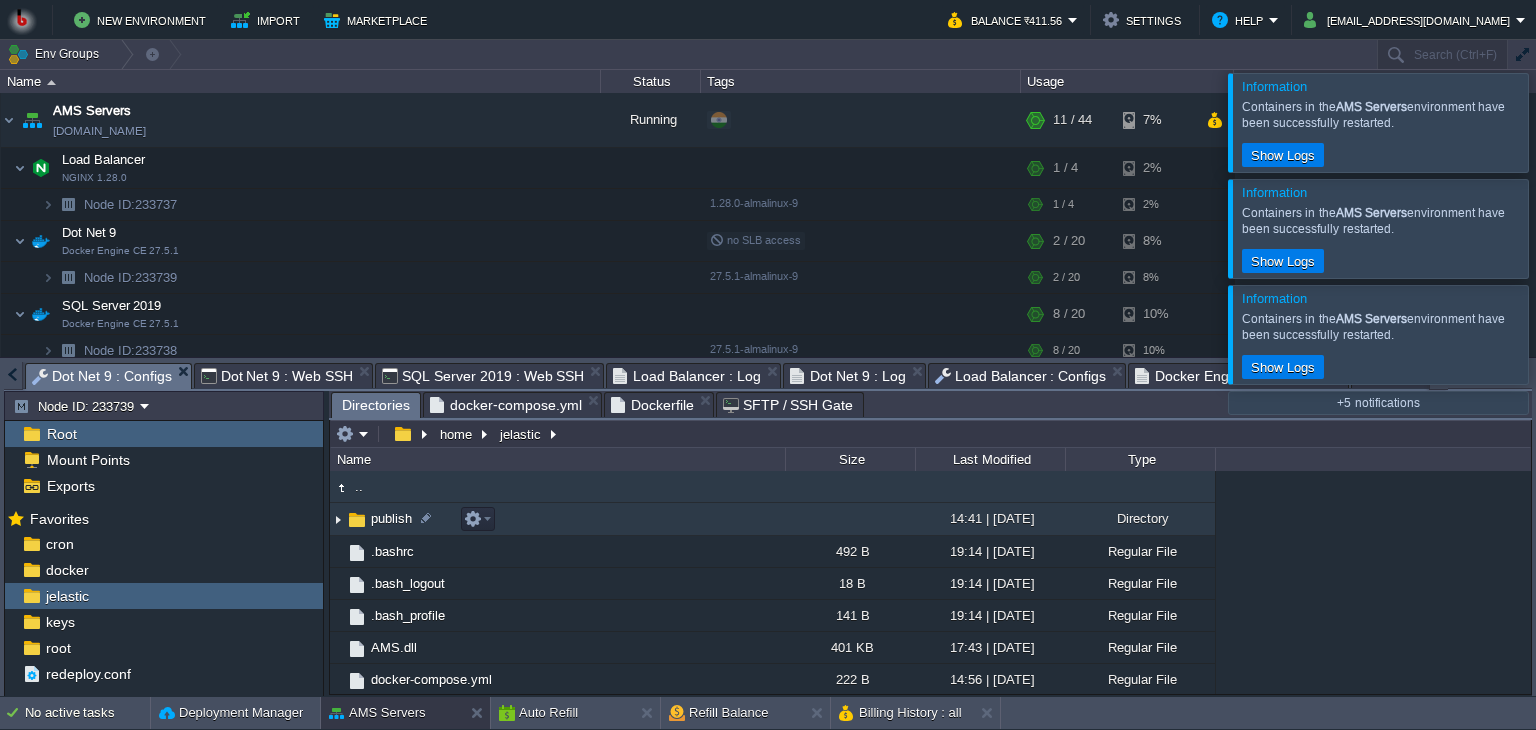 click on "publish" at bounding box center (557, 519) 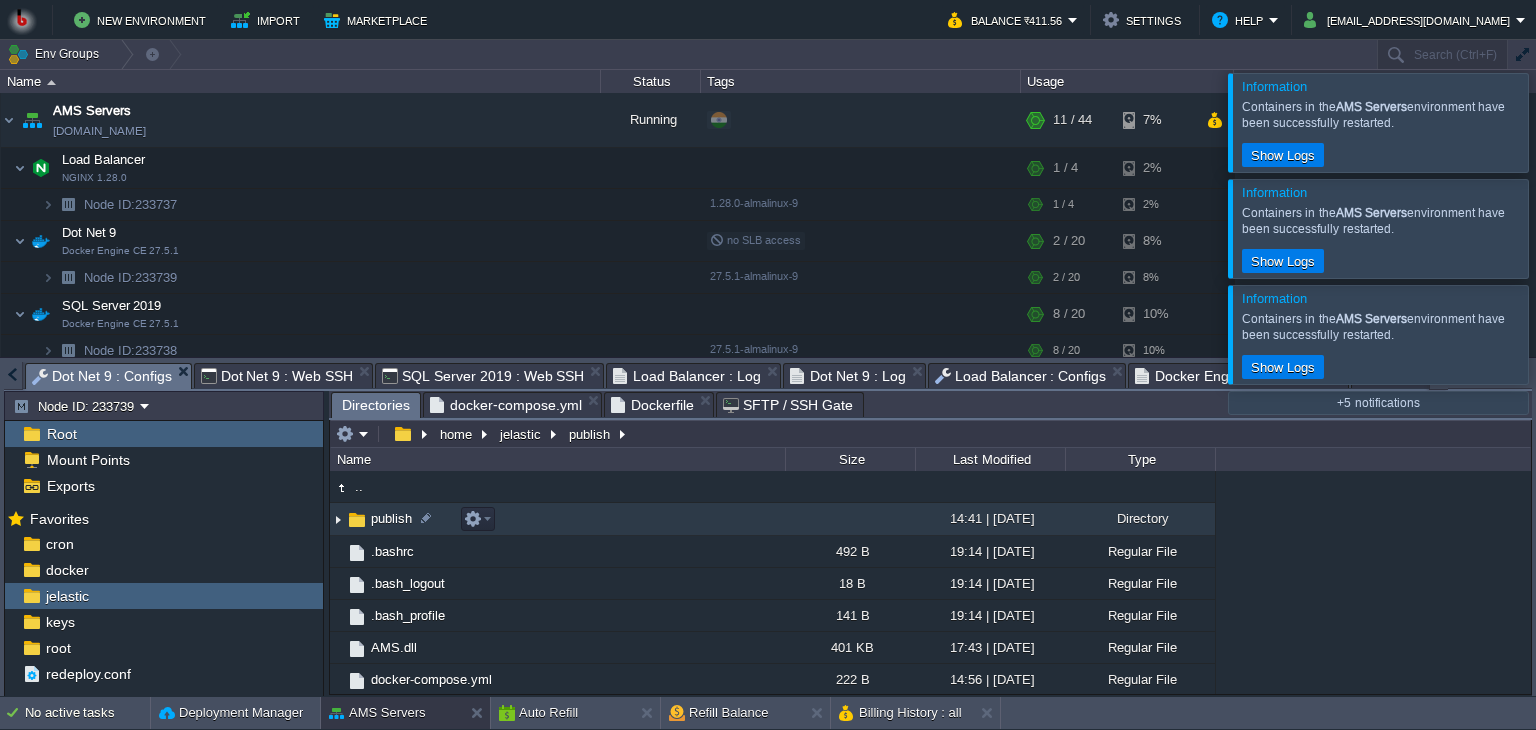 click on "publish" at bounding box center [557, 519] 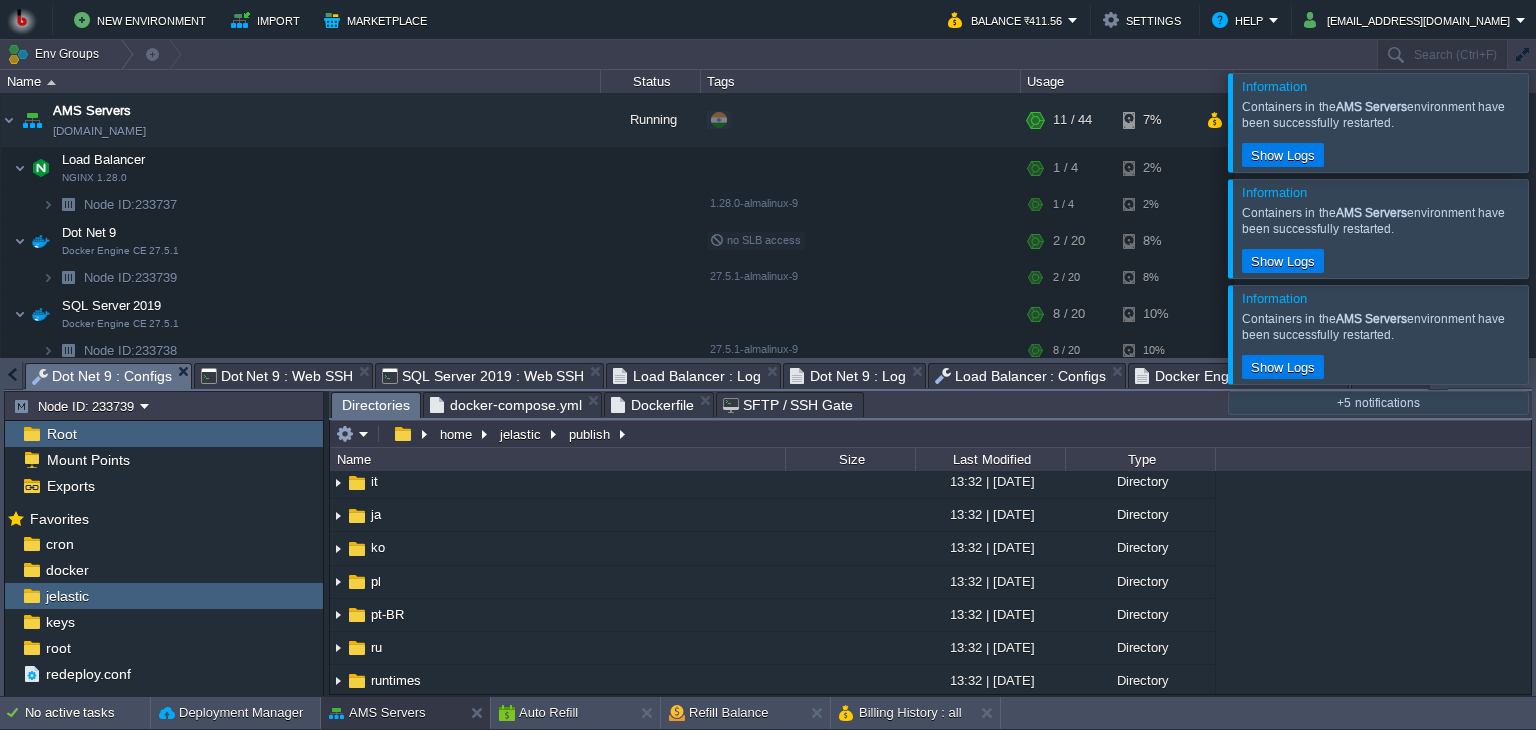 scroll, scrollTop: 0, scrollLeft: 0, axis: both 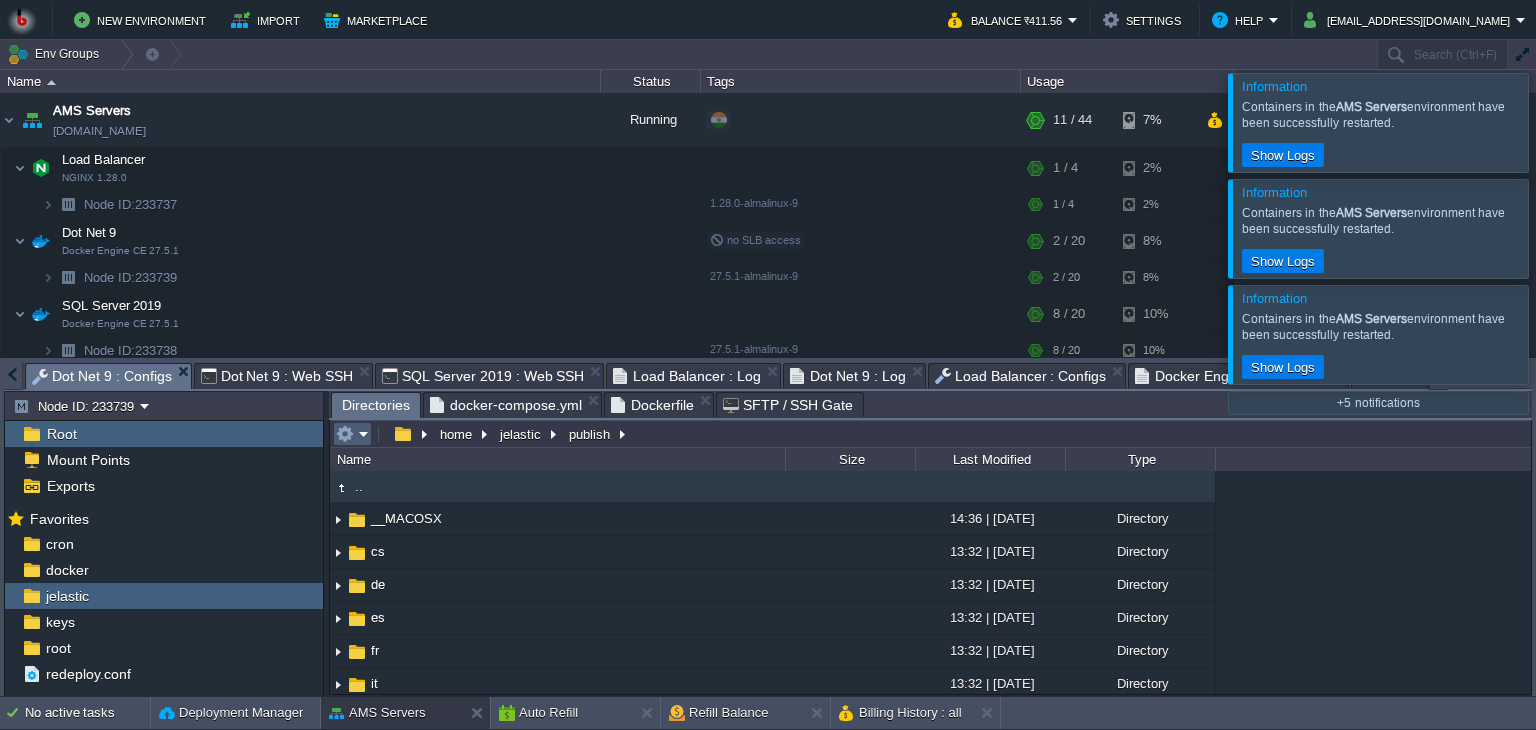 click at bounding box center [352, 434] 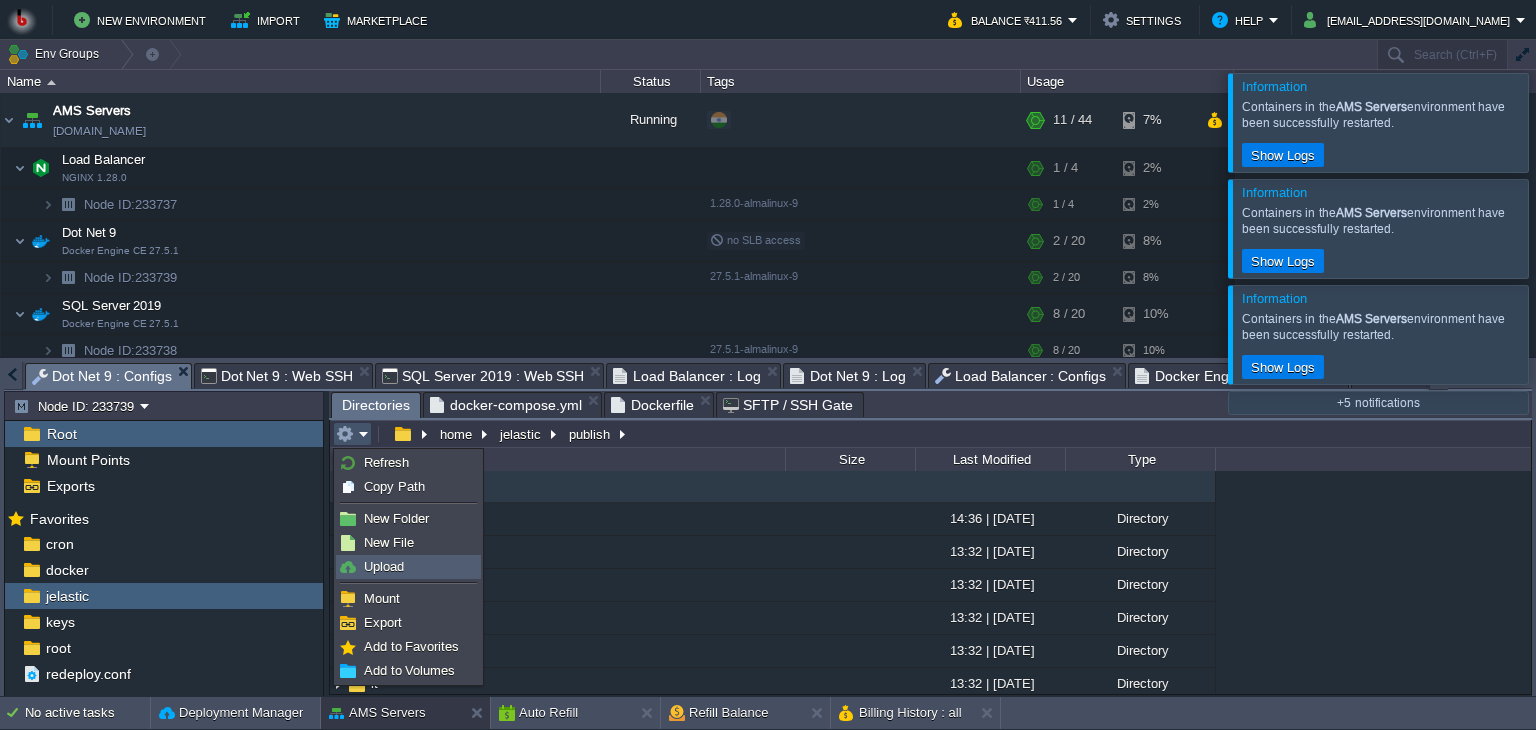 click on "Upload" at bounding box center [384, 566] 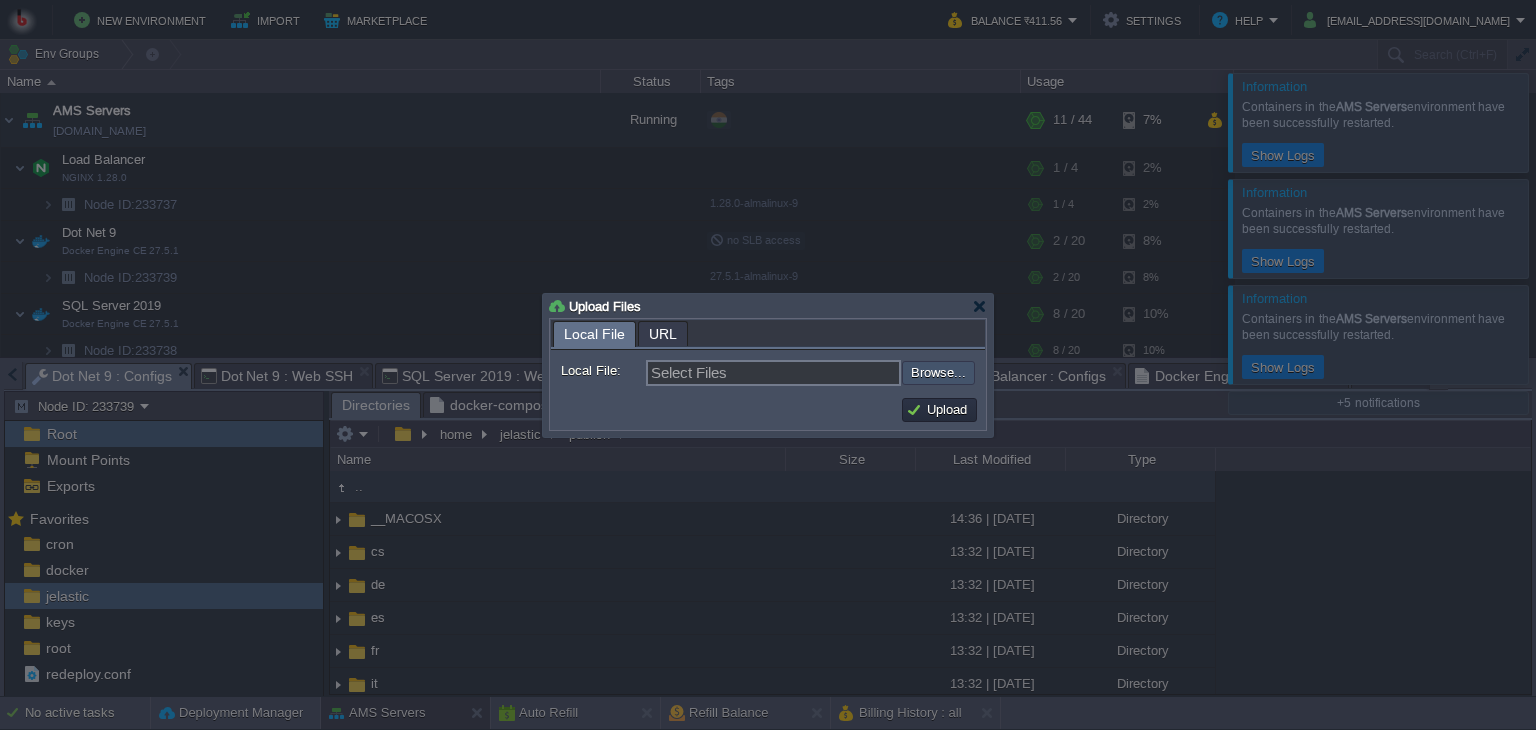 click at bounding box center [848, 373] 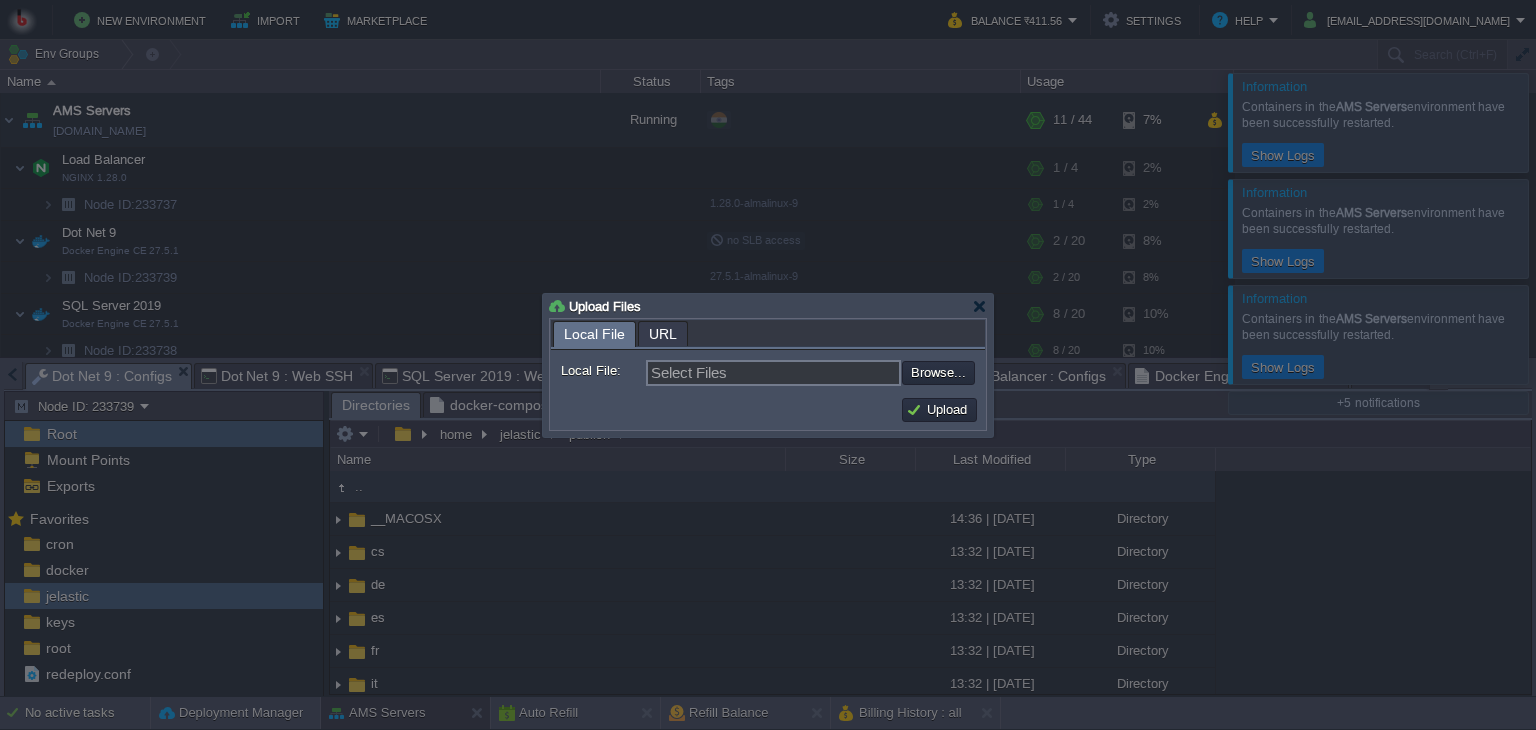 type on "C:\fakepath\AMS.dll" 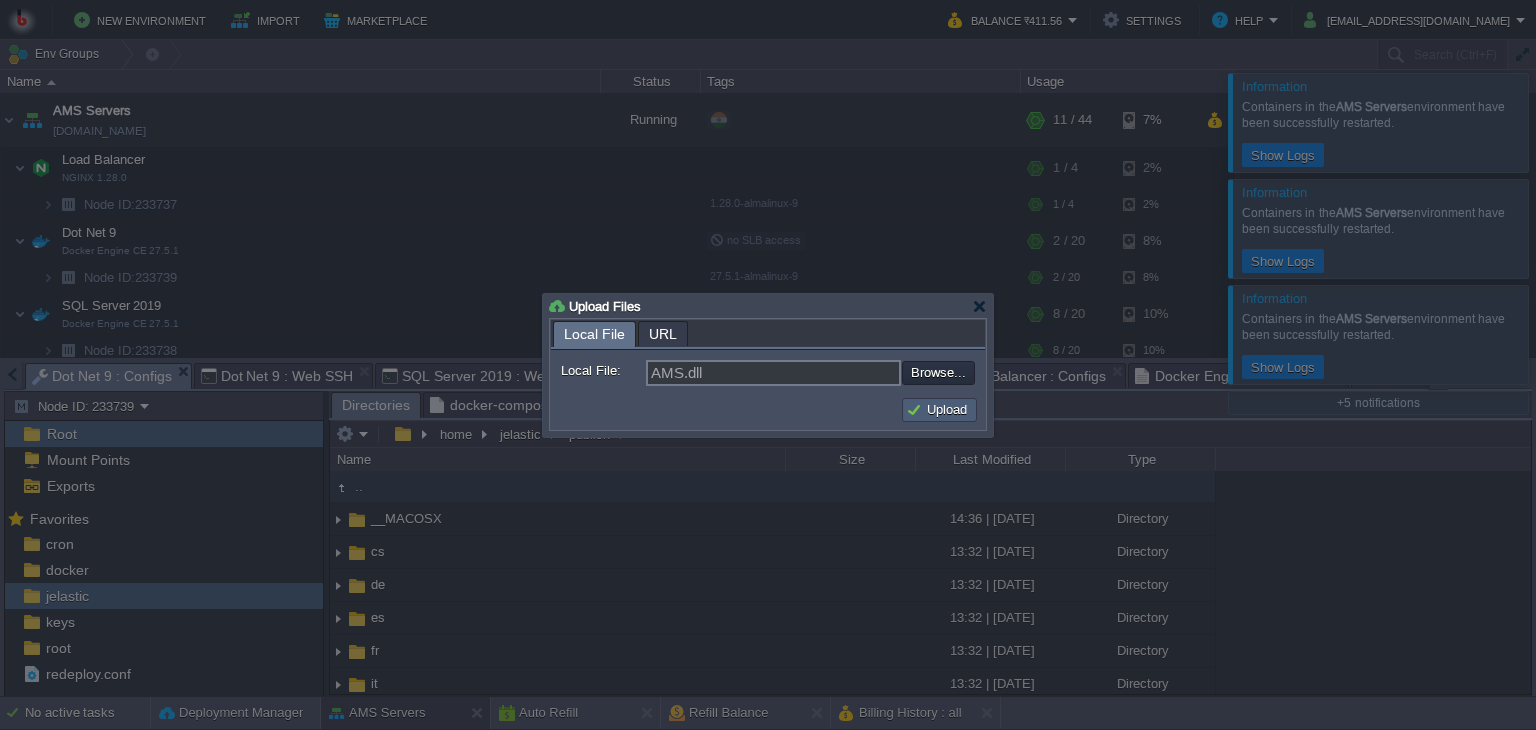 click on "Upload" at bounding box center (939, 410) 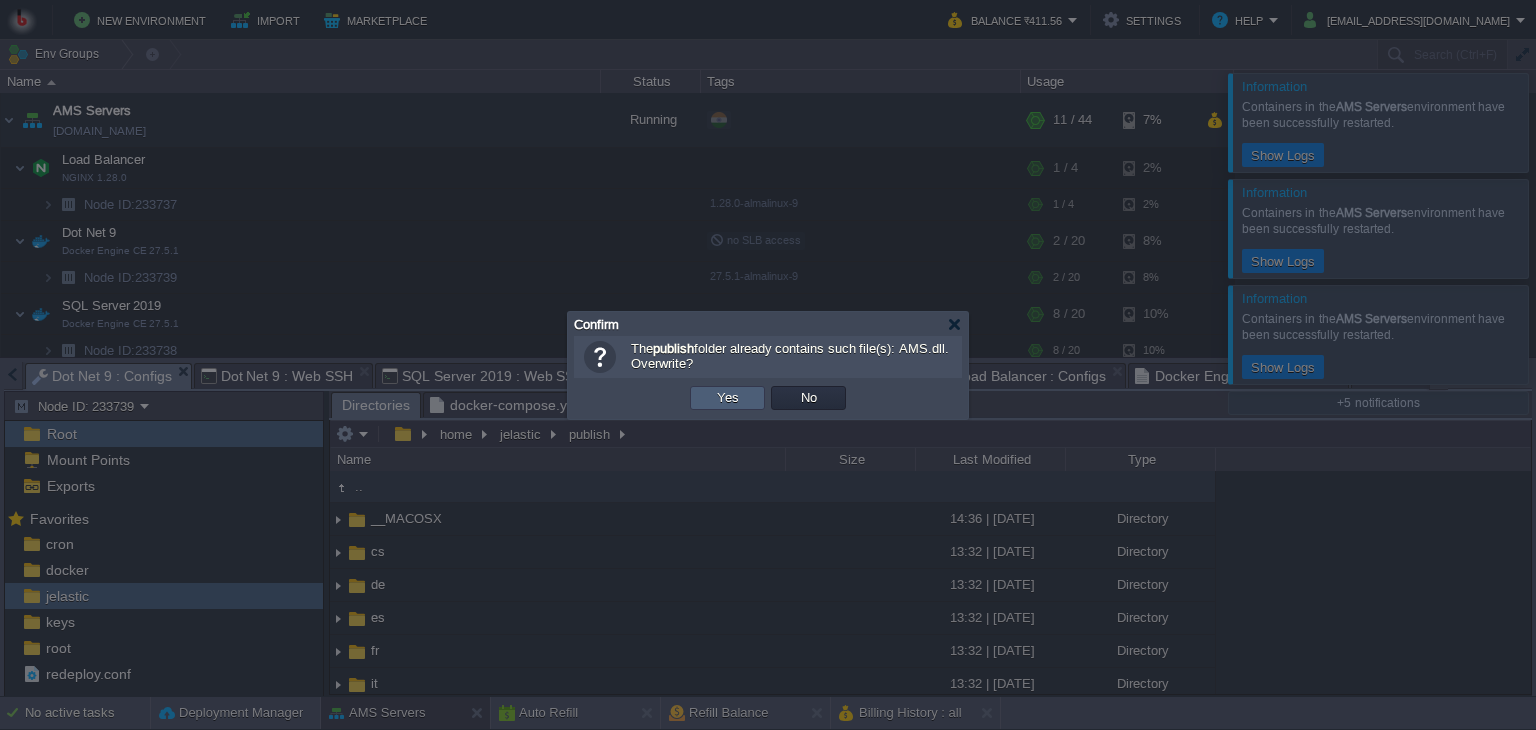 click on "Yes" at bounding box center (728, 398) 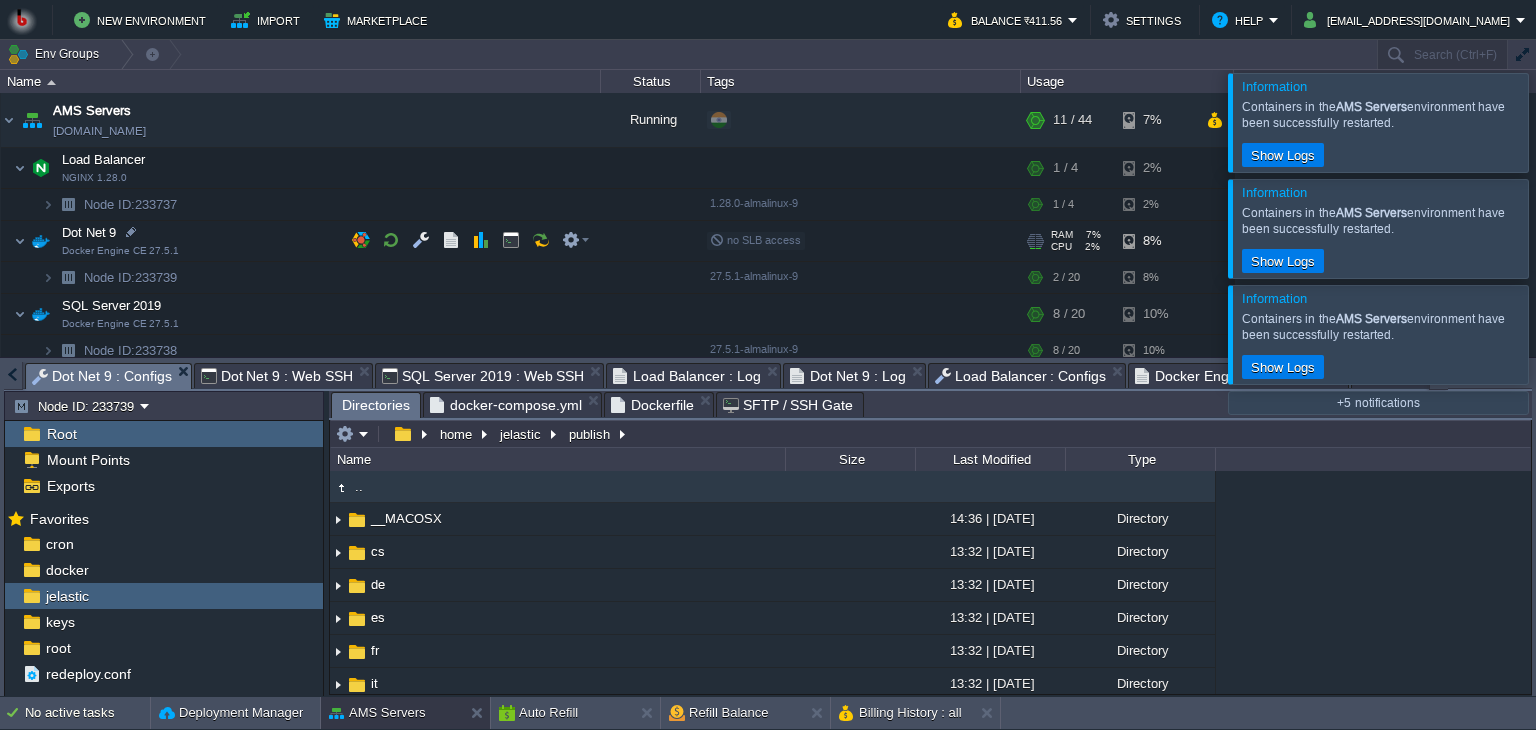 click on "Dot Net 9 Docker Engine CE 27.5.1" at bounding box center [301, 241] 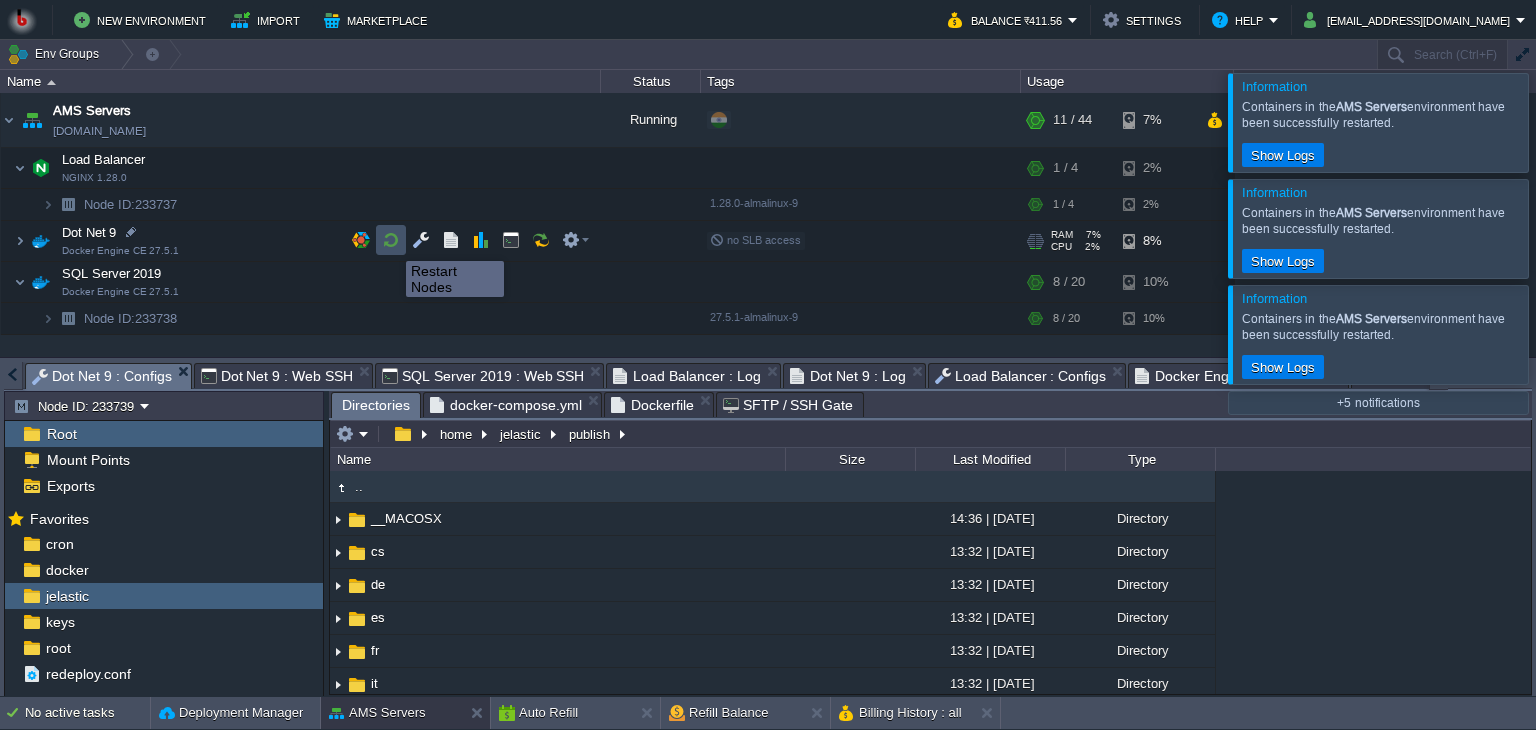 click at bounding box center (391, 240) 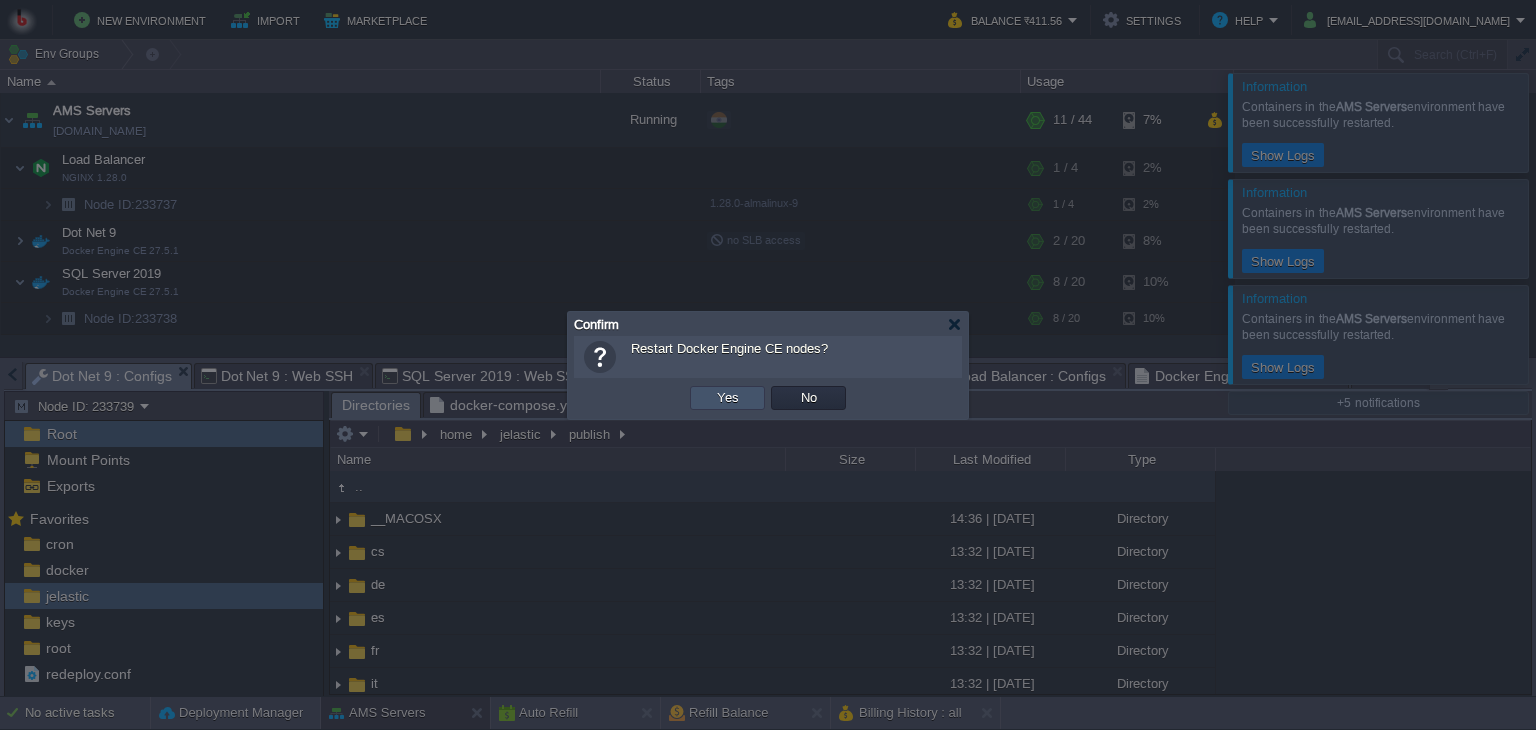 click on "Yes" at bounding box center [728, 398] 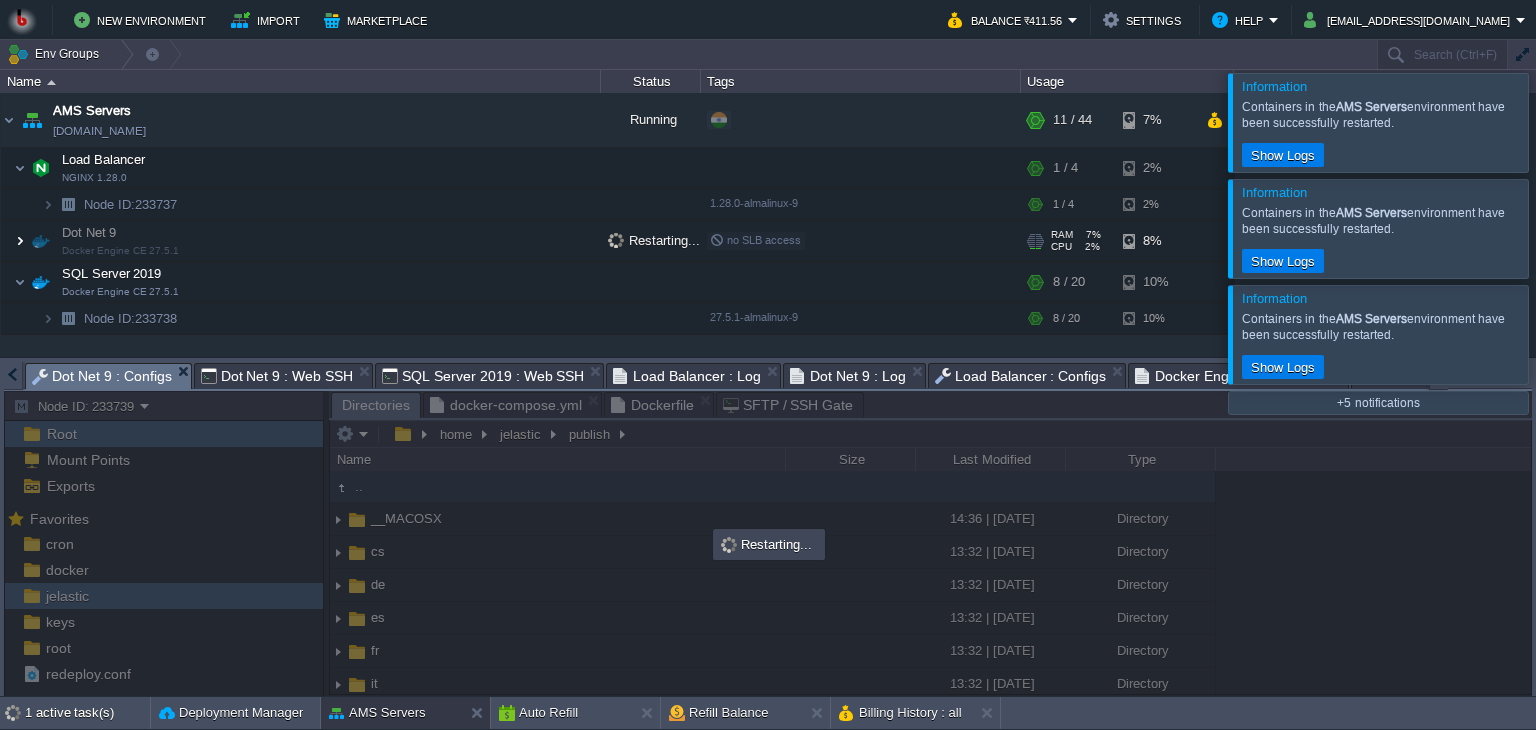 click at bounding box center [20, 241] 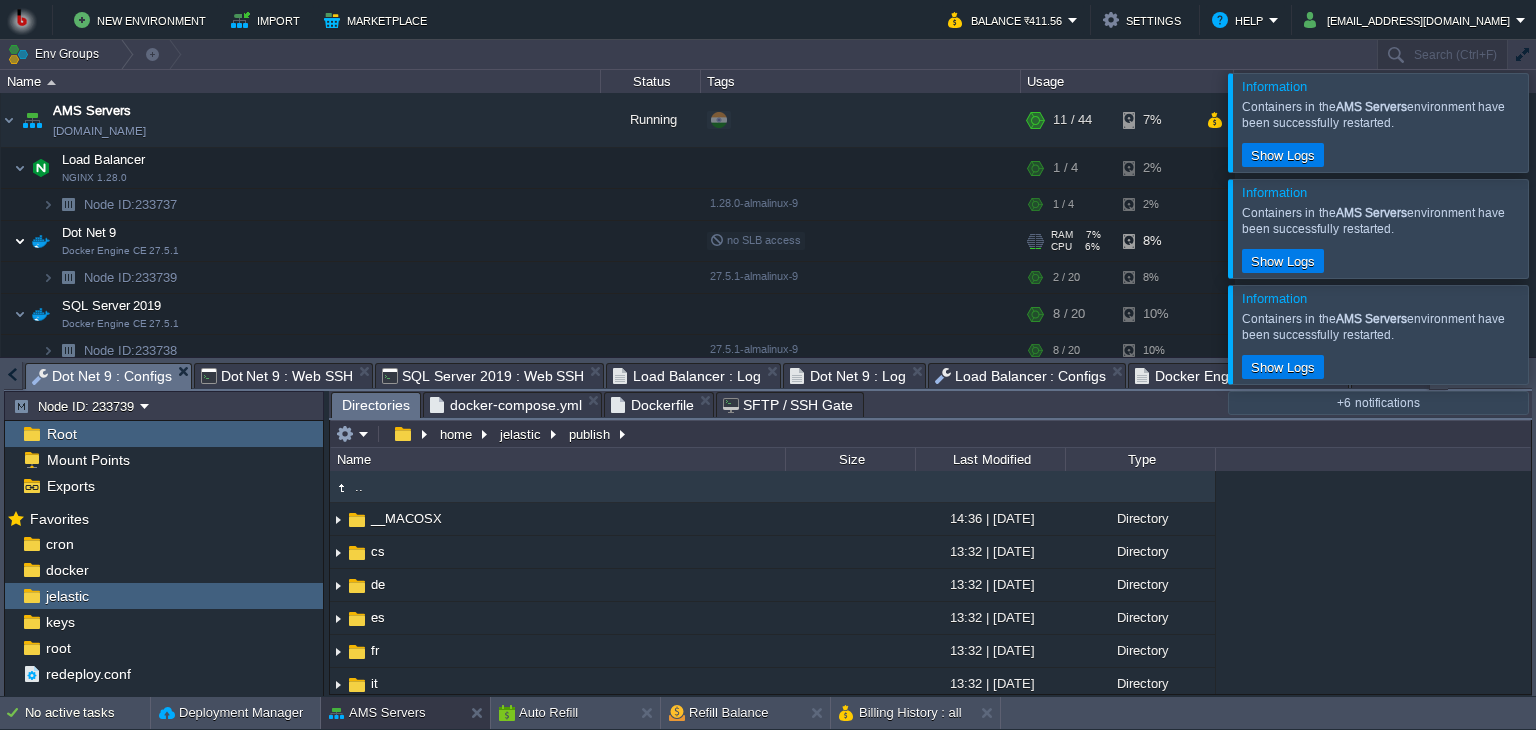 click at bounding box center [20, 241] 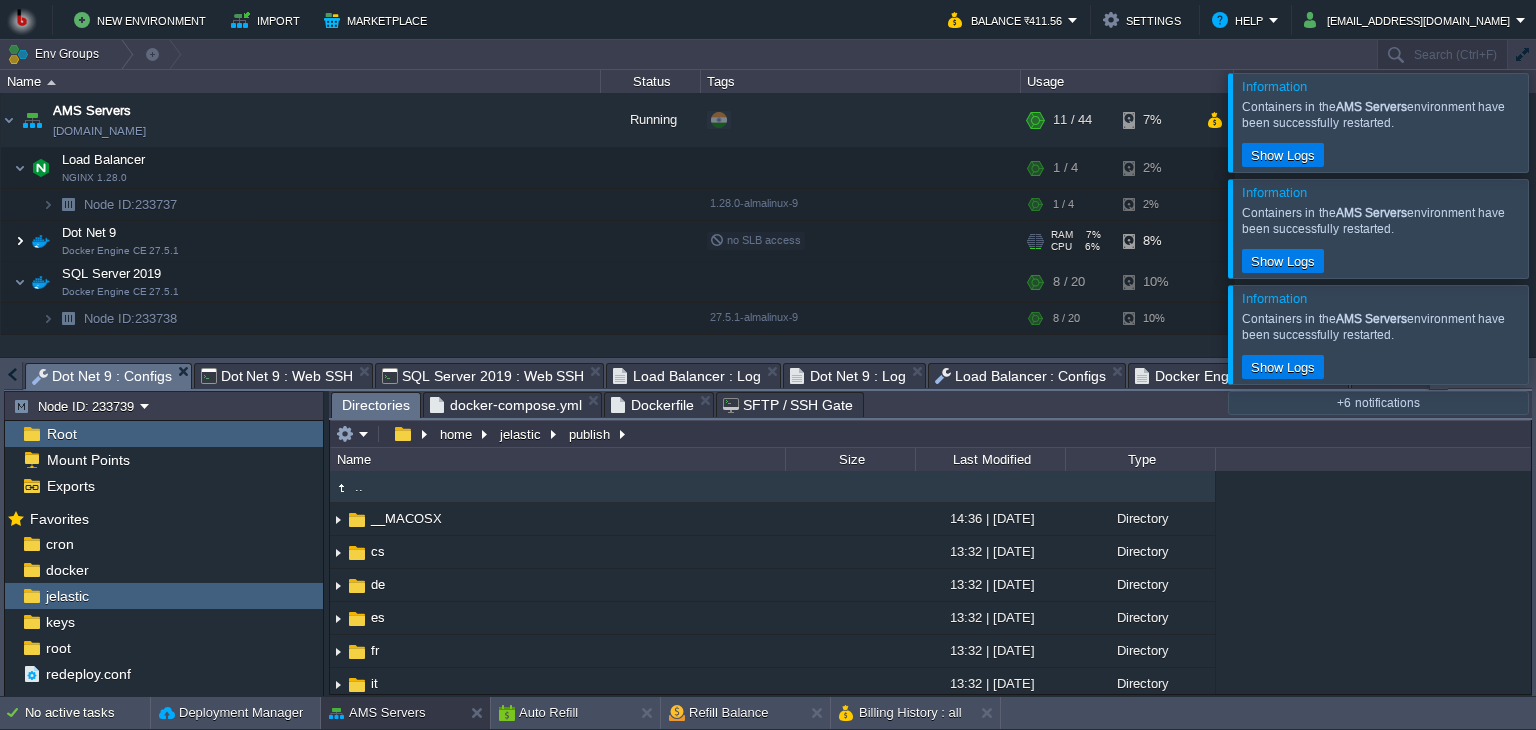 click at bounding box center (20, 241) 